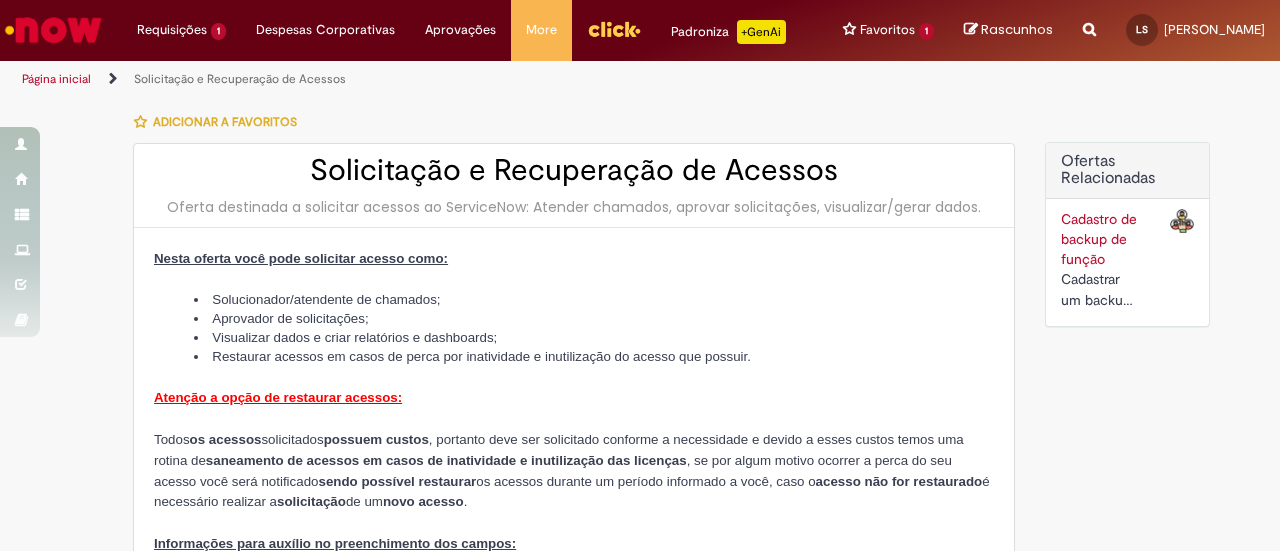scroll, scrollTop: 0, scrollLeft: 0, axis: both 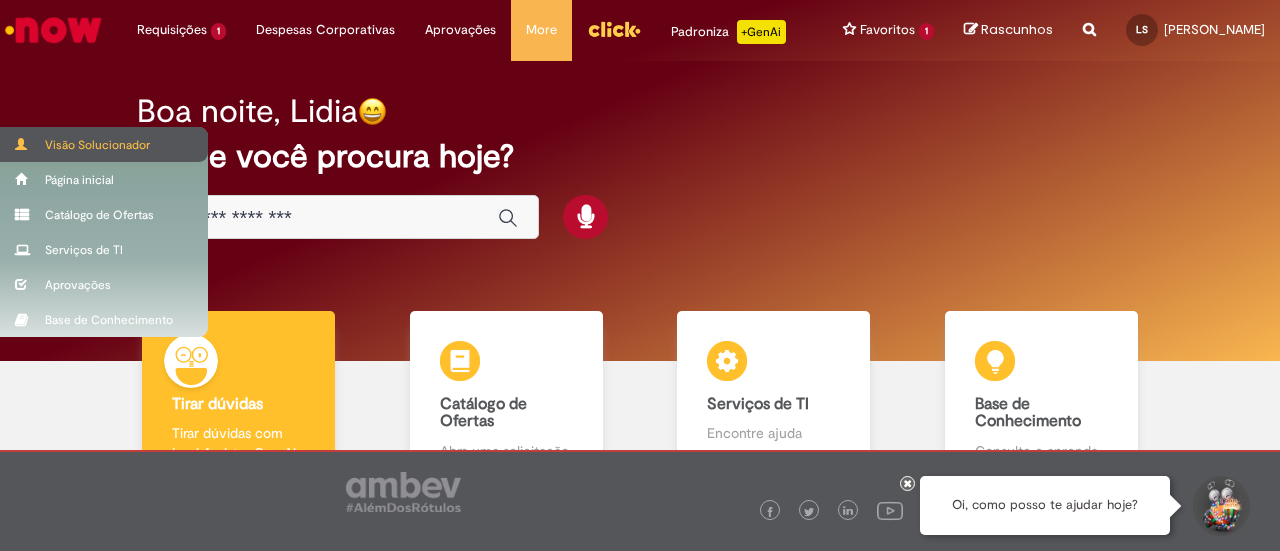 click on "Visão Solucionador" at bounding box center (104, 144) 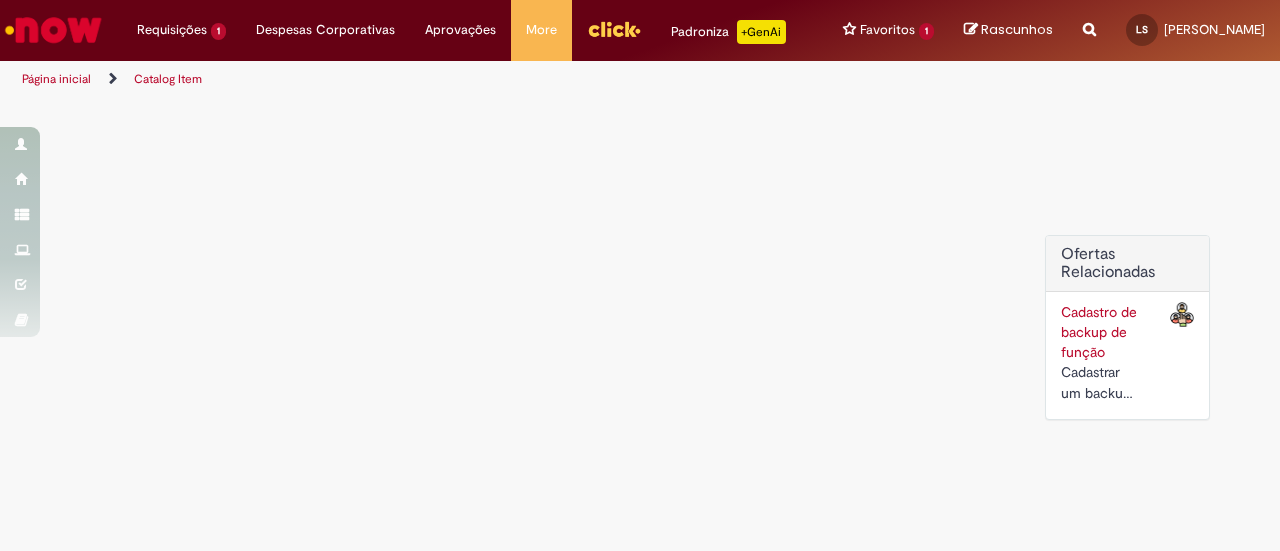 scroll, scrollTop: 0, scrollLeft: 0, axis: both 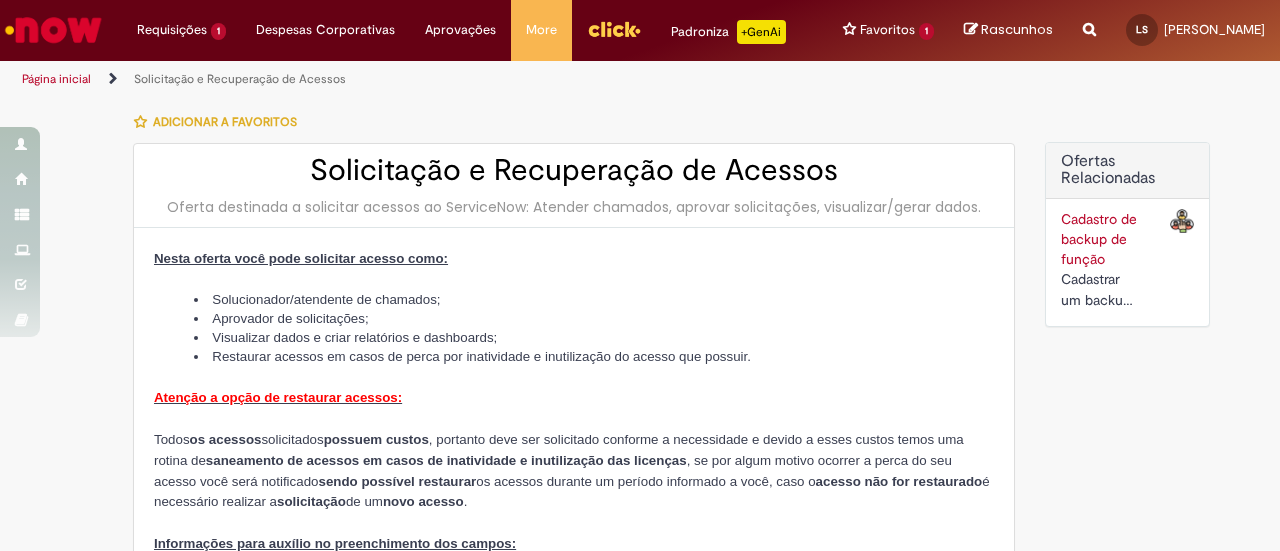 type on "********" 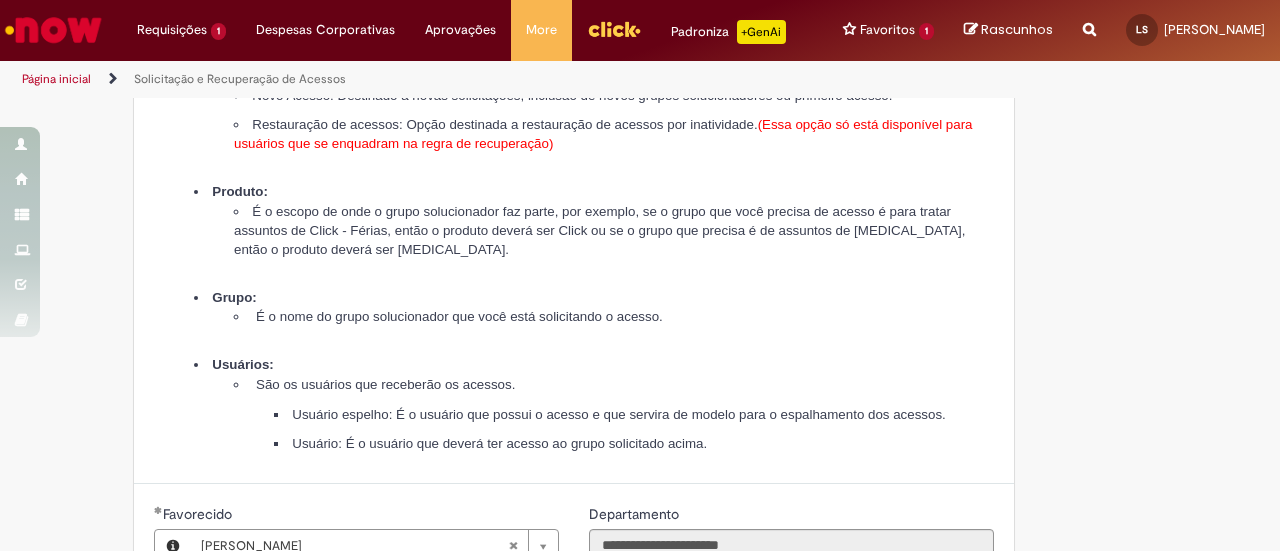 scroll, scrollTop: 156, scrollLeft: 0, axis: vertical 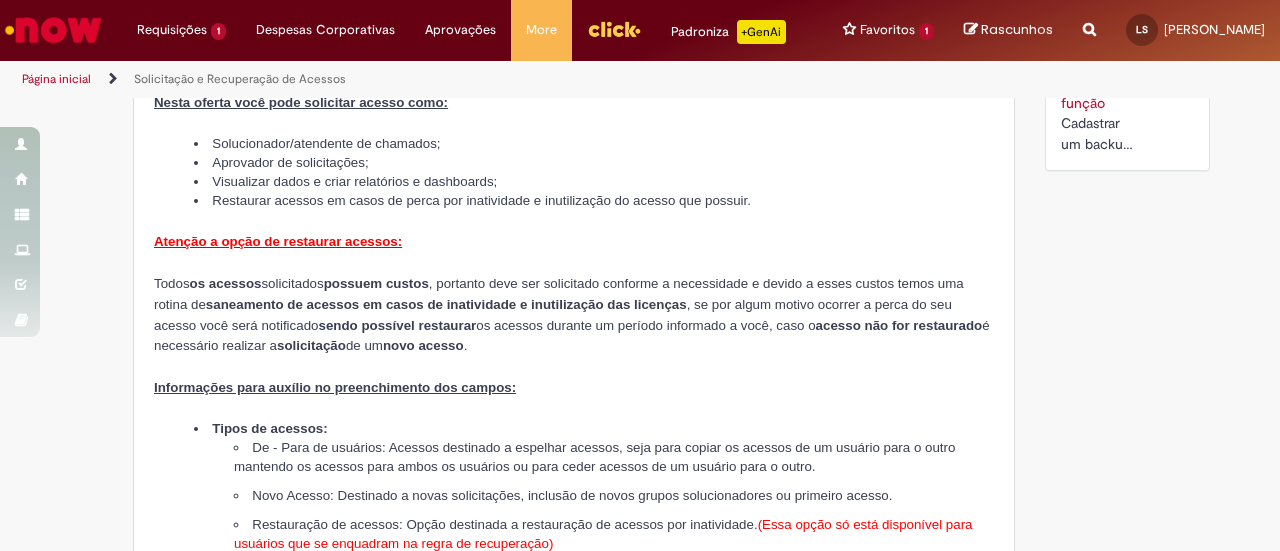 click at bounding box center (53, 30) 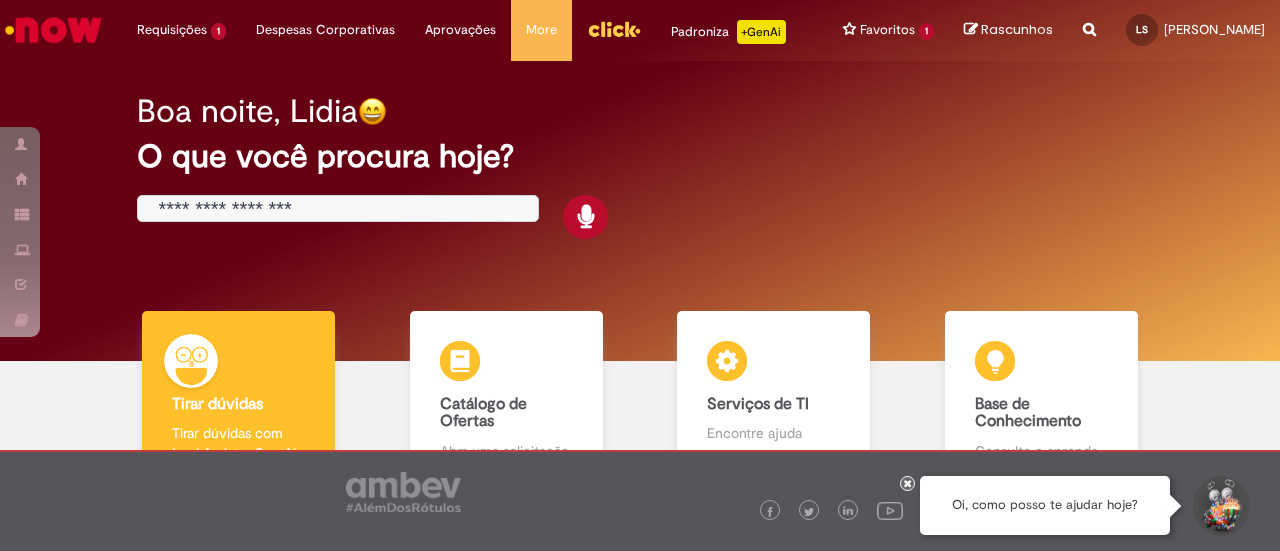 scroll, scrollTop: 0, scrollLeft: 0, axis: both 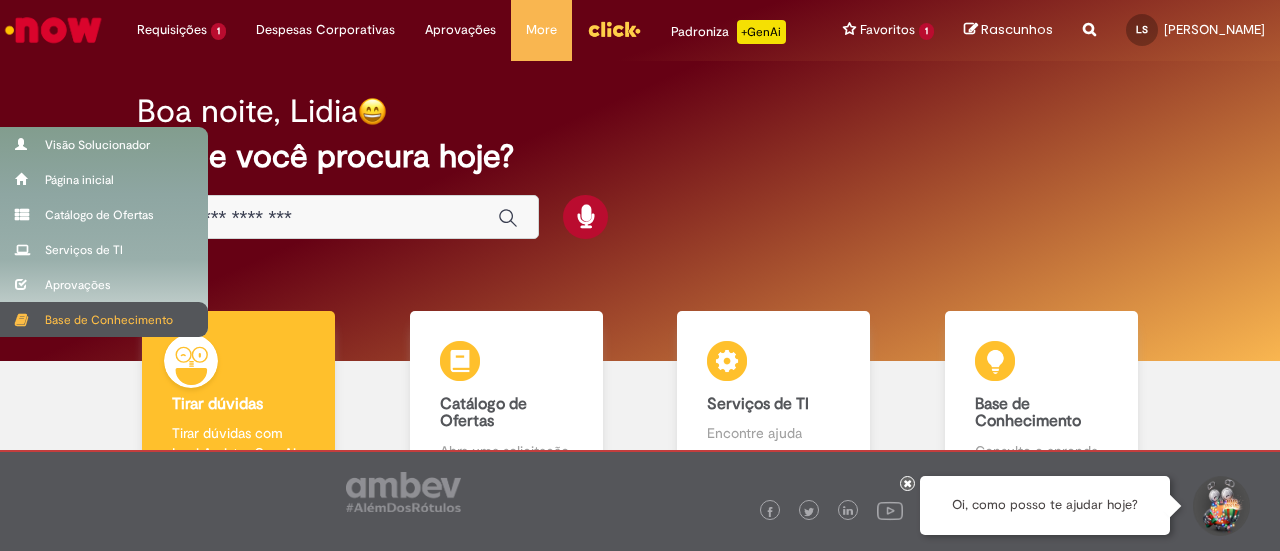 click on "Base de Conhecimento" at bounding box center [104, 319] 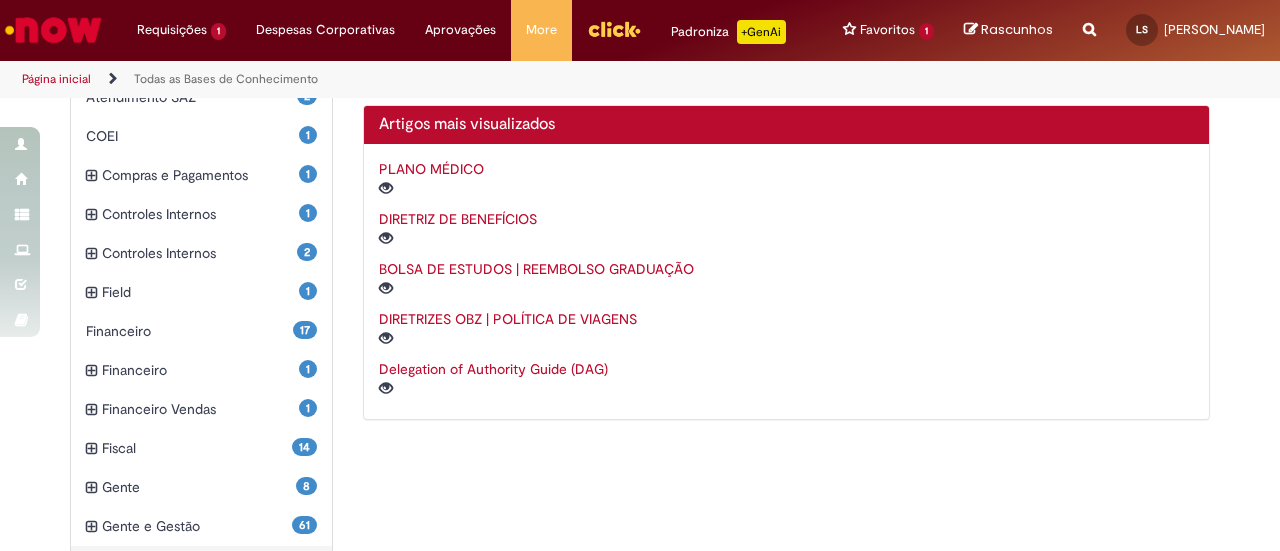 scroll, scrollTop: 764, scrollLeft: 0, axis: vertical 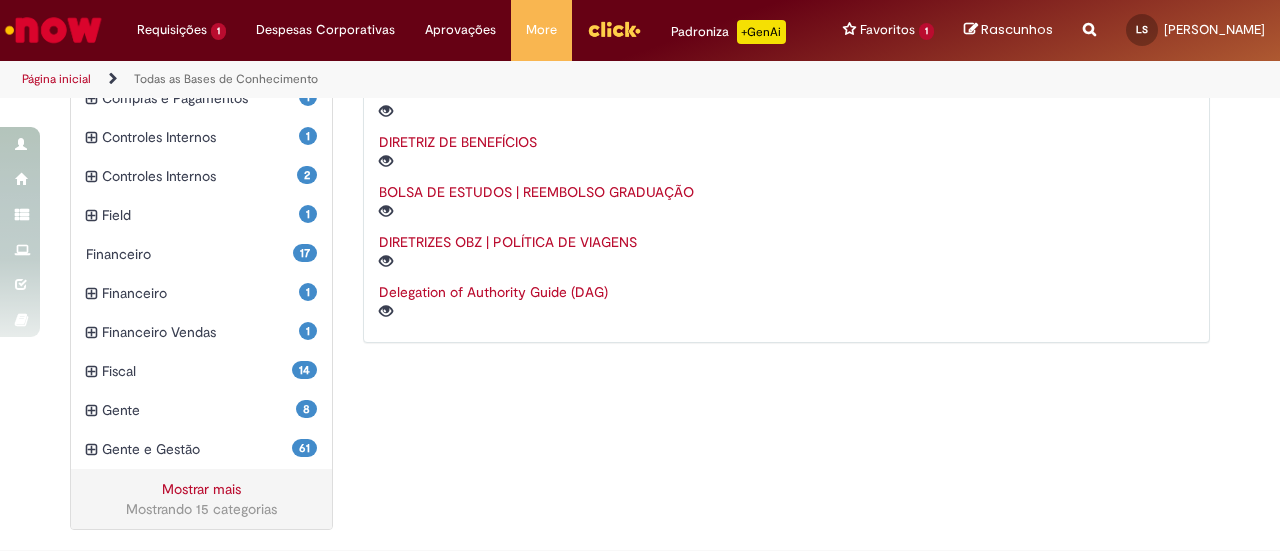 click on "**********" at bounding box center (640, 123) 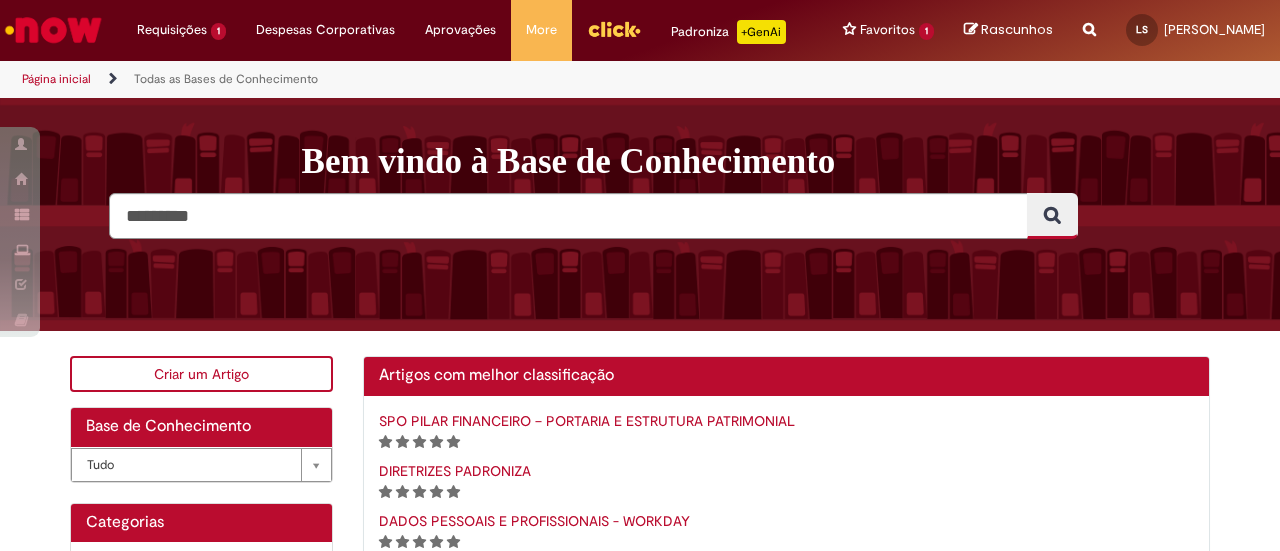 scroll, scrollTop: 63, scrollLeft: 0, axis: vertical 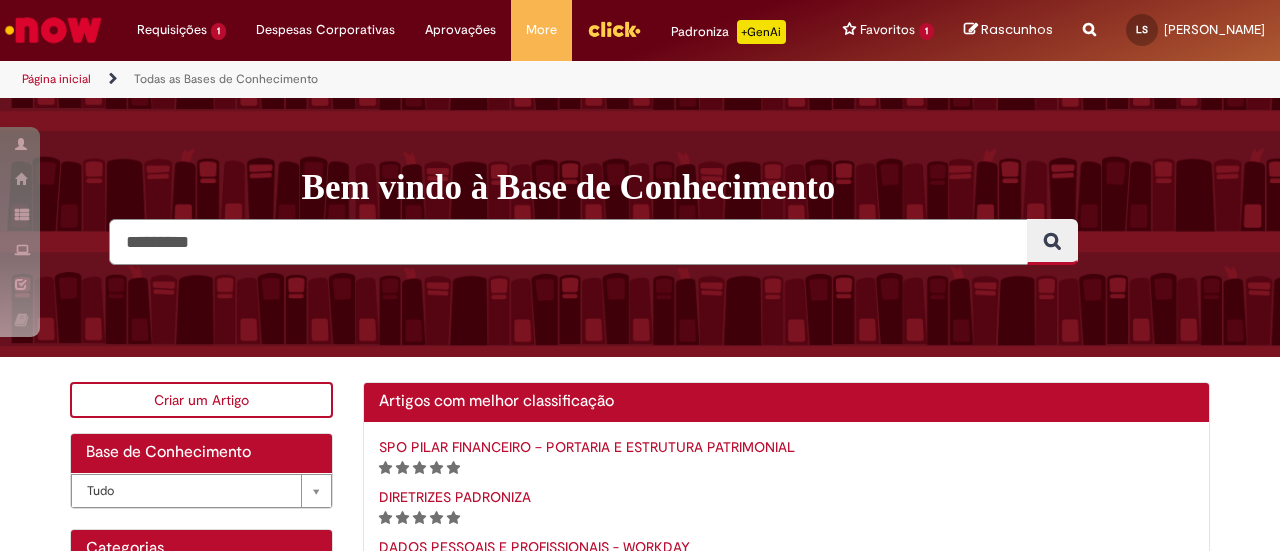 click at bounding box center [568, 242] 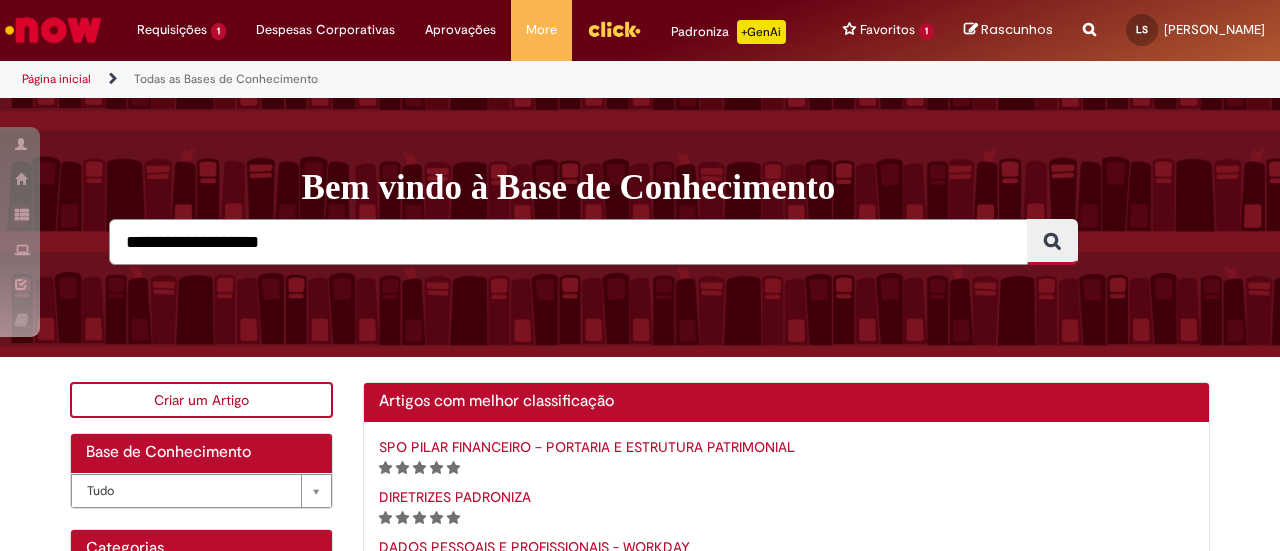 type on "**********" 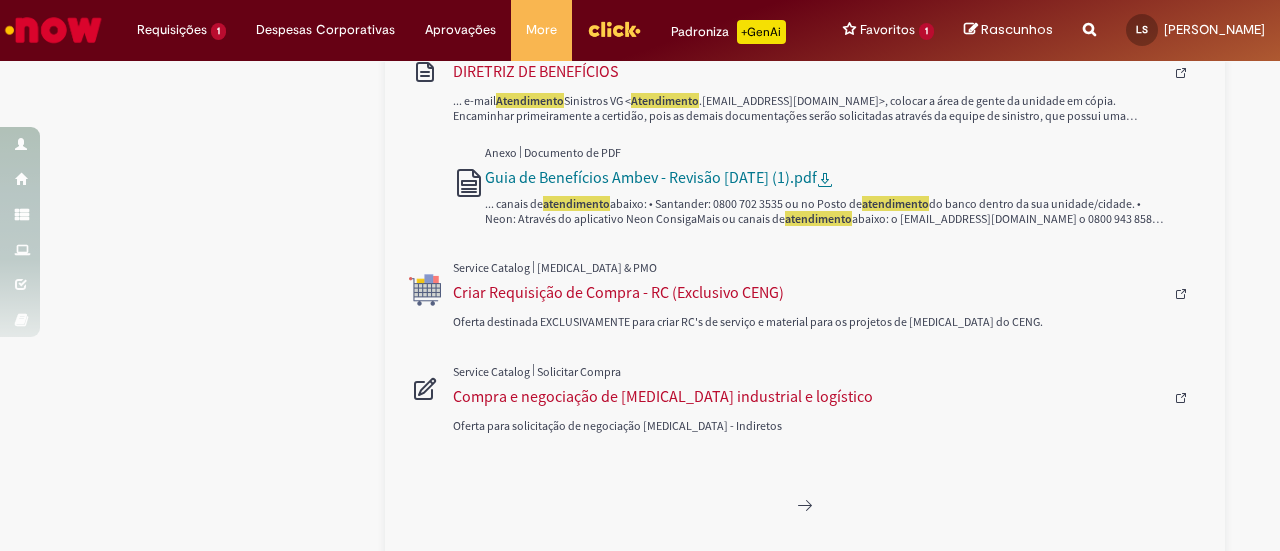 scroll, scrollTop: 1032, scrollLeft: 0, axis: vertical 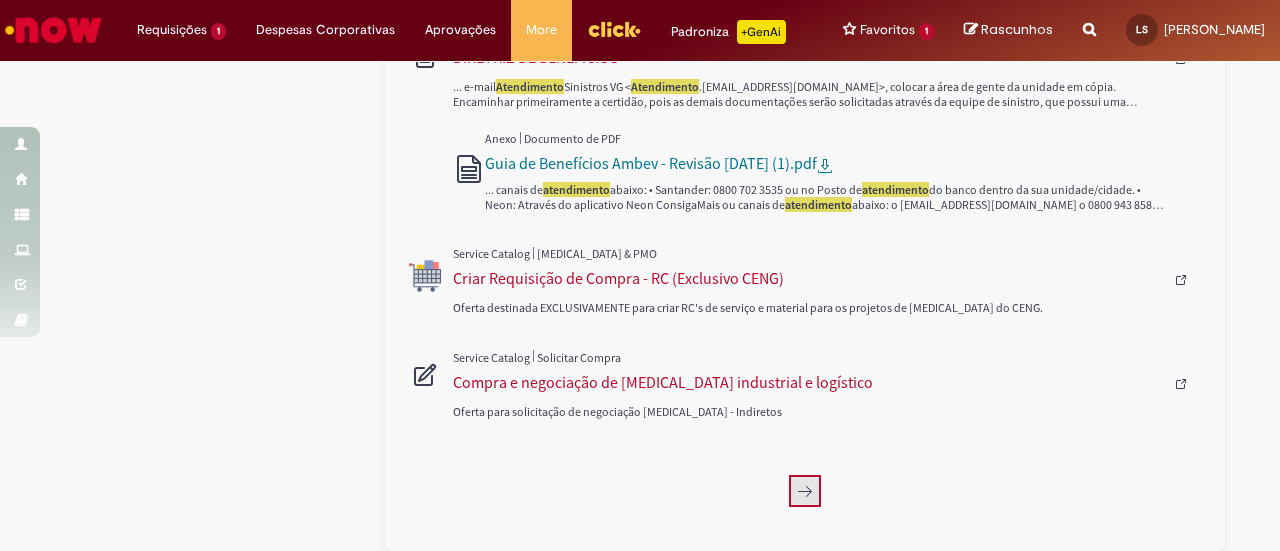 click 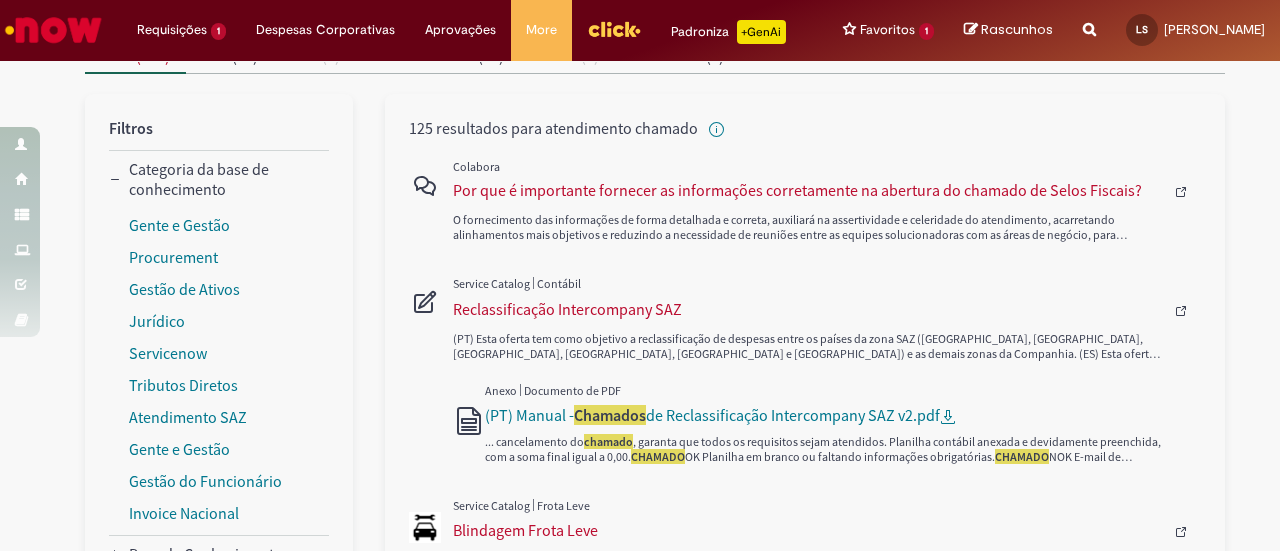 scroll, scrollTop: 0, scrollLeft: 0, axis: both 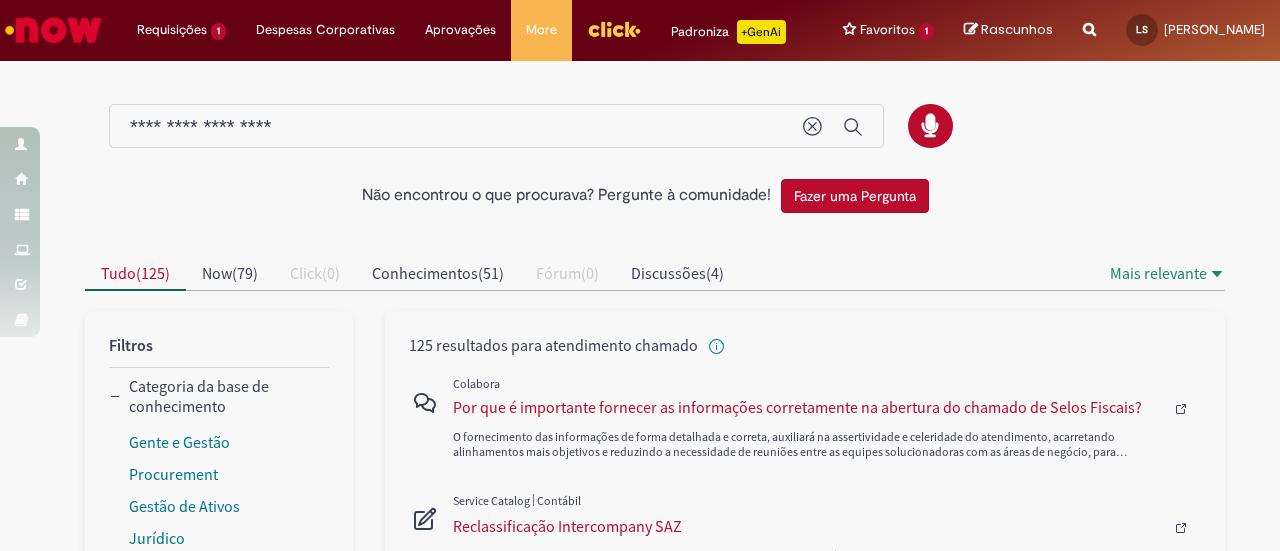 click at bounding box center (53, 30) 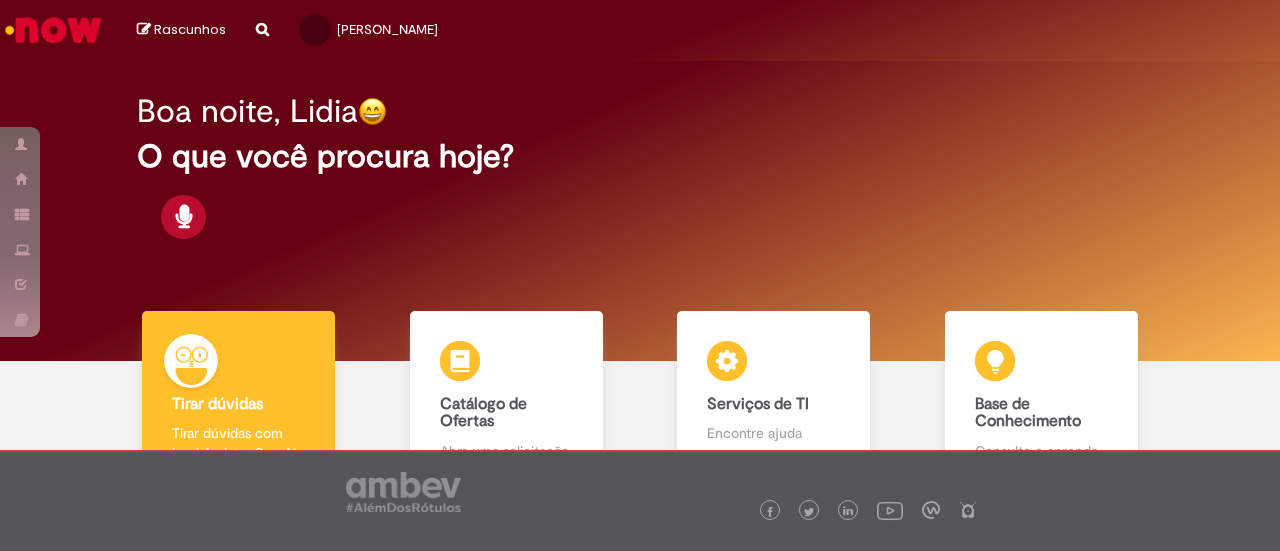 scroll, scrollTop: 0, scrollLeft: 0, axis: both 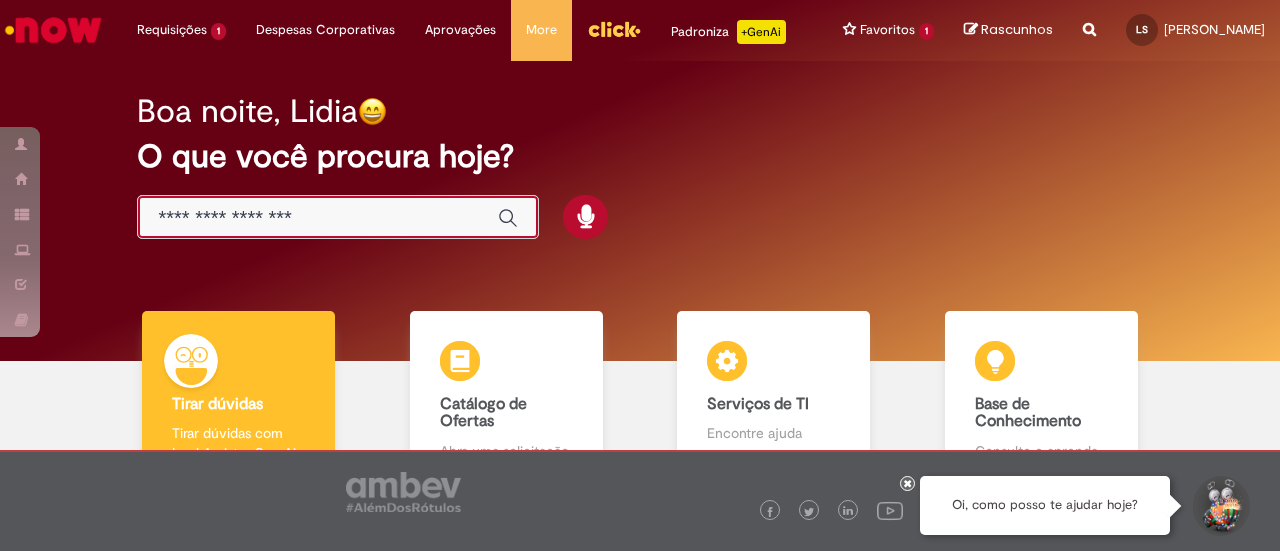 click at bounding box center [318, 218] 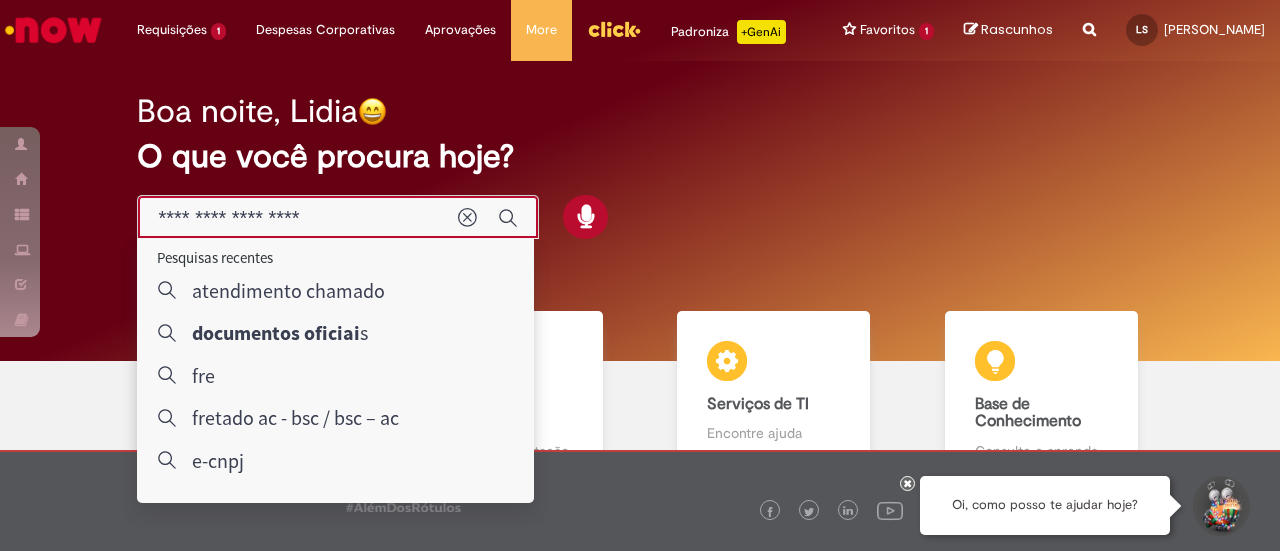 type on "**********" 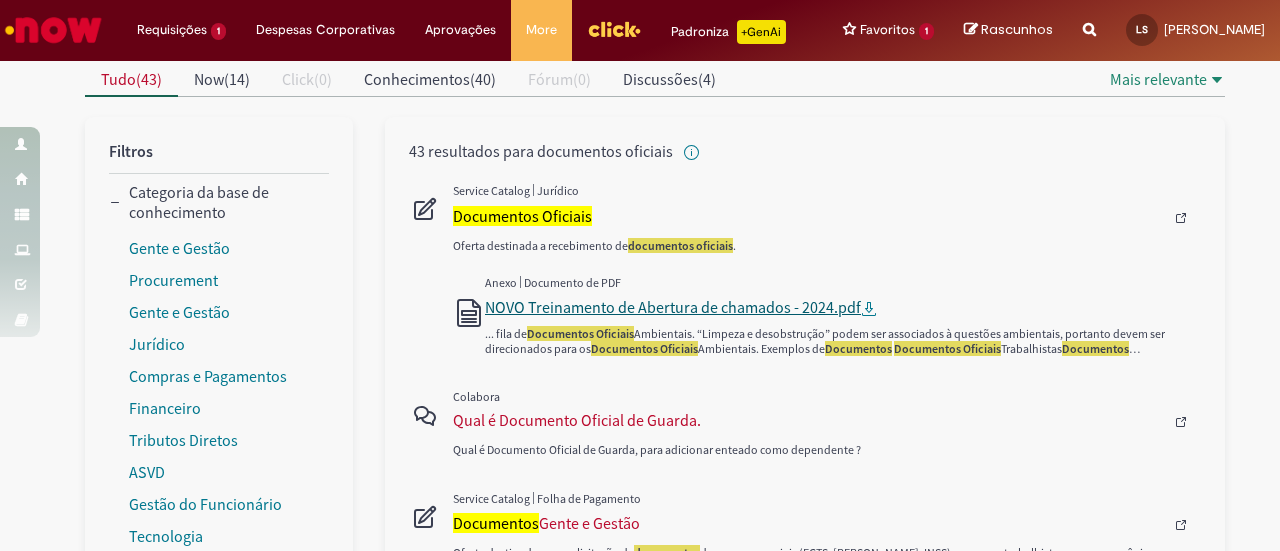 scroll, scrollTop: 200, scrollLeft: 0, axis: vertical 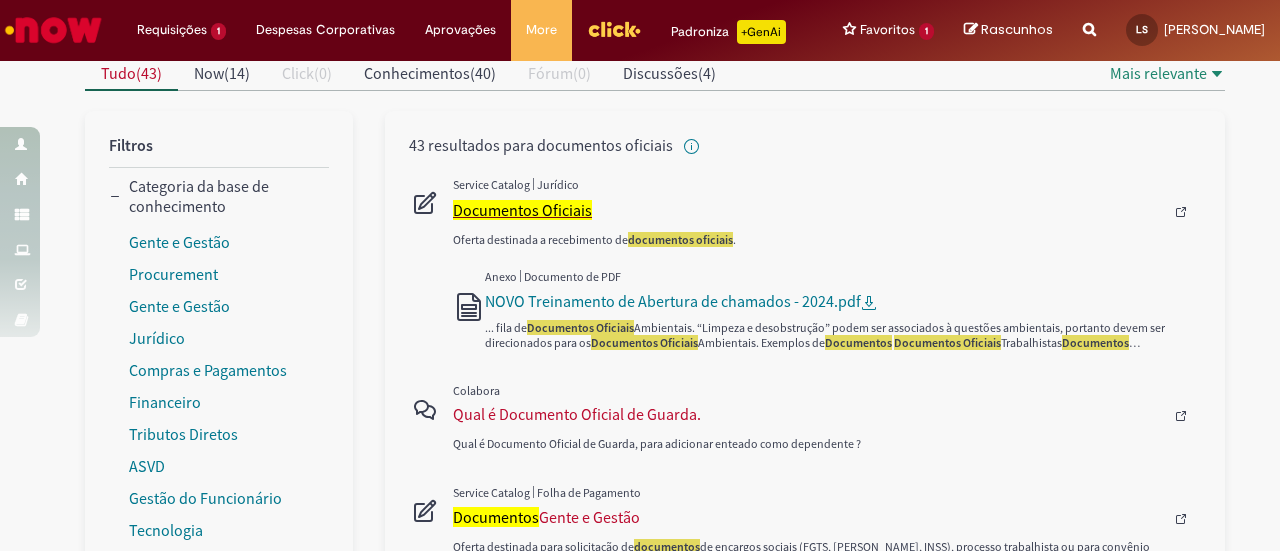 click on "Documentos Oficiais" at bounding box center (522, 210) 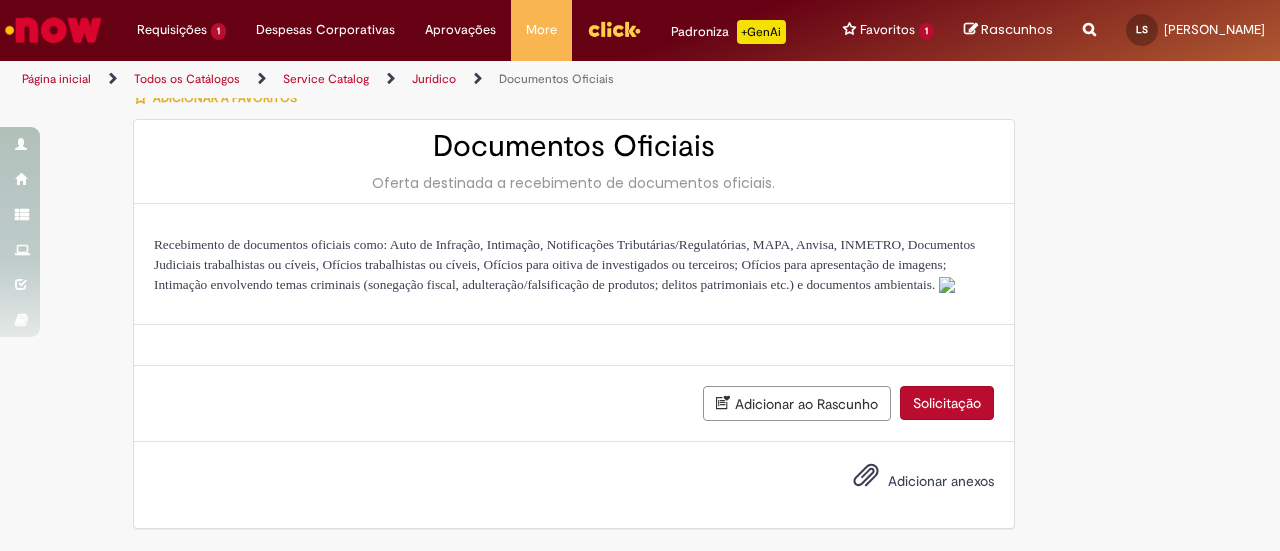 scroll, scrollTop: 0, scrollLeft: 0, axis: both 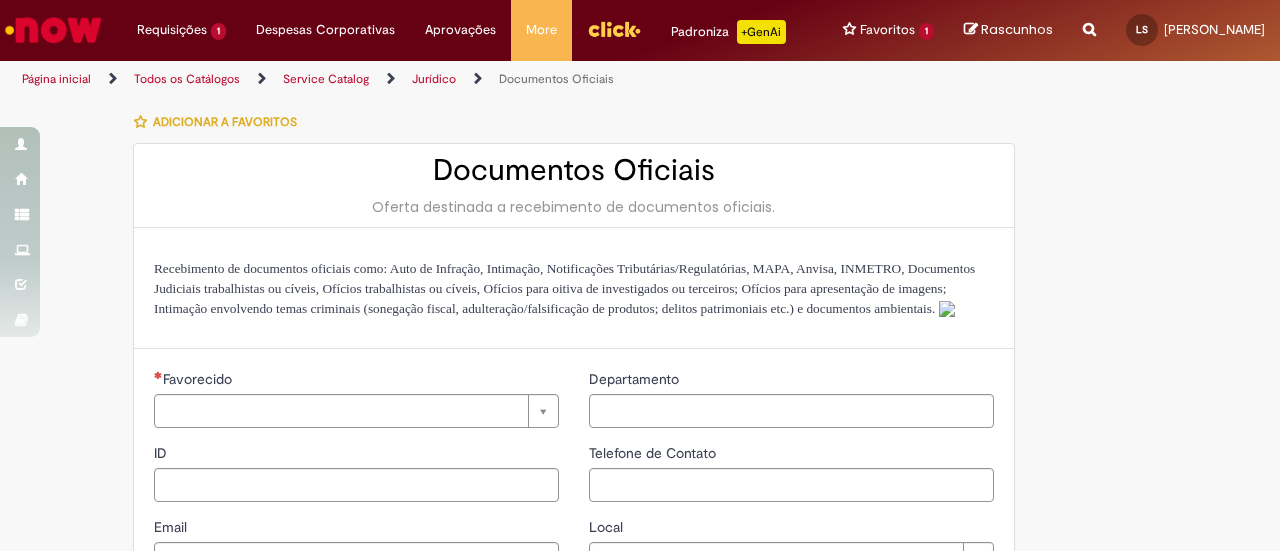 type on "********" 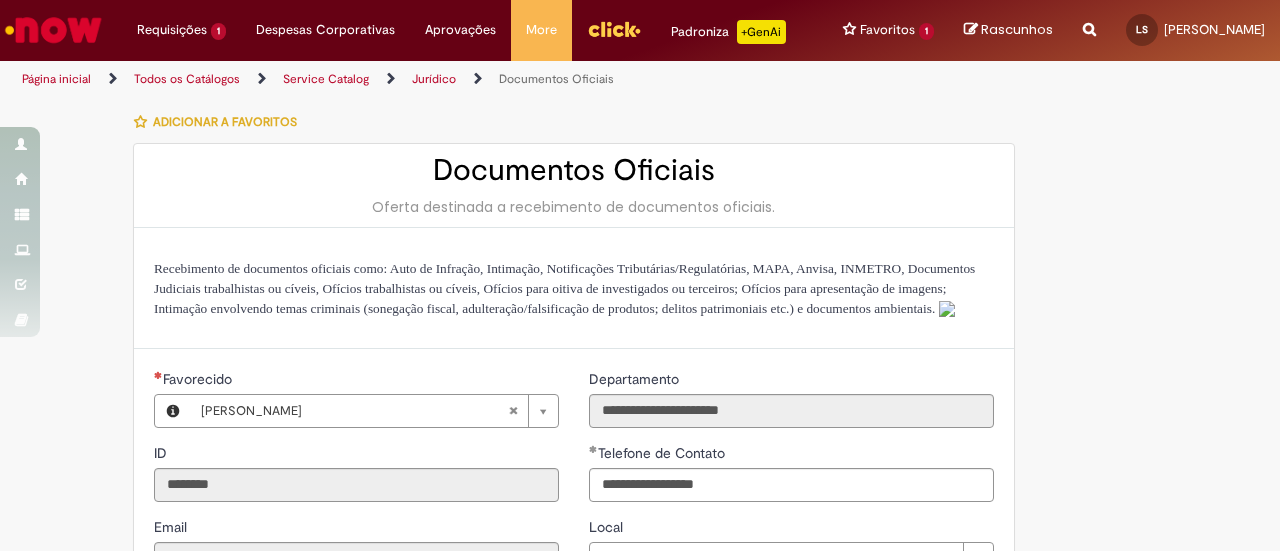 type on "**********" 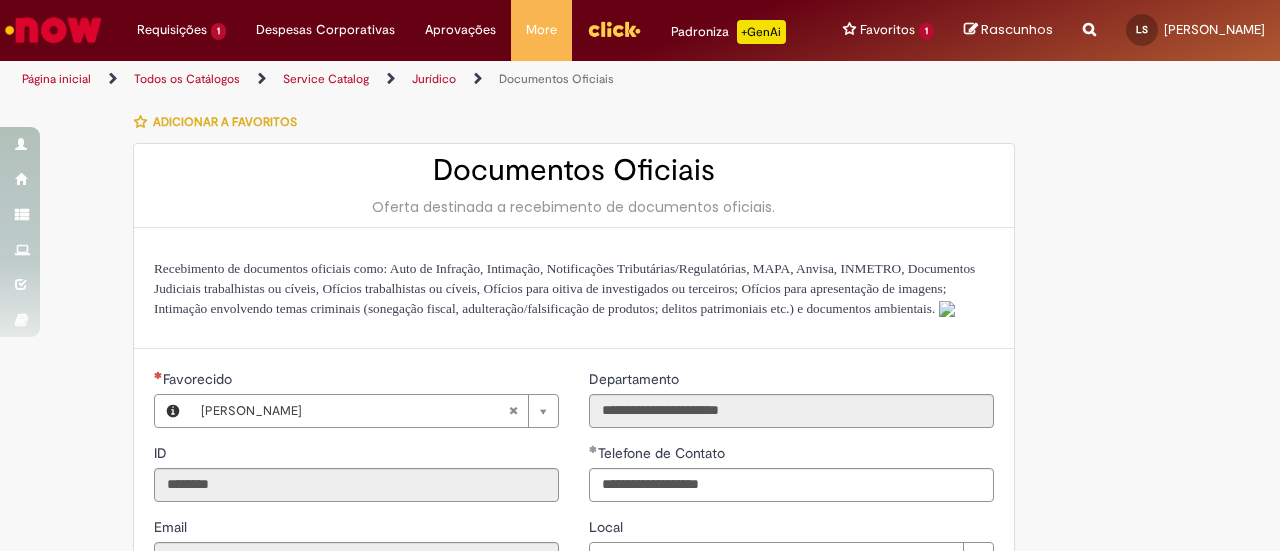 type on "**********" 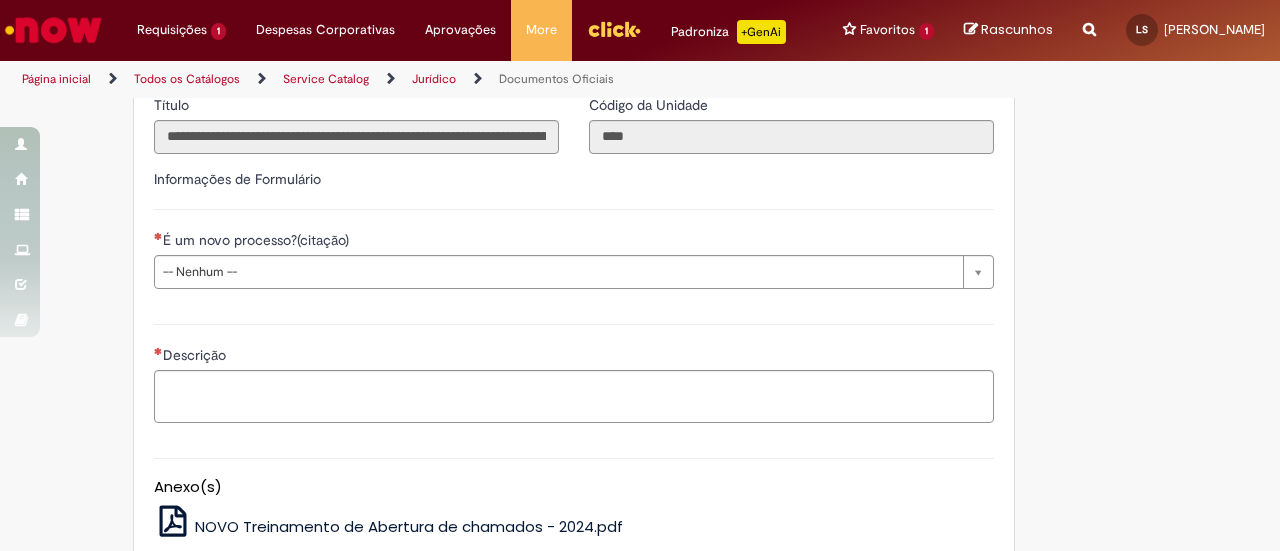scroll, scrollTop: 500, scrollLeft: 0, axis: vertical 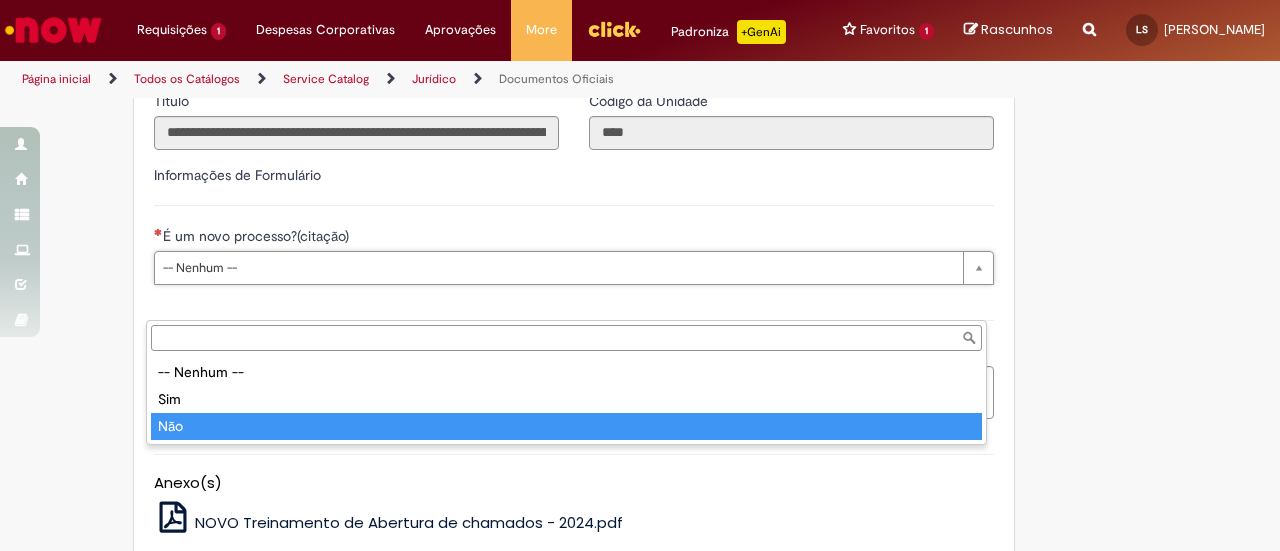 type on "***" 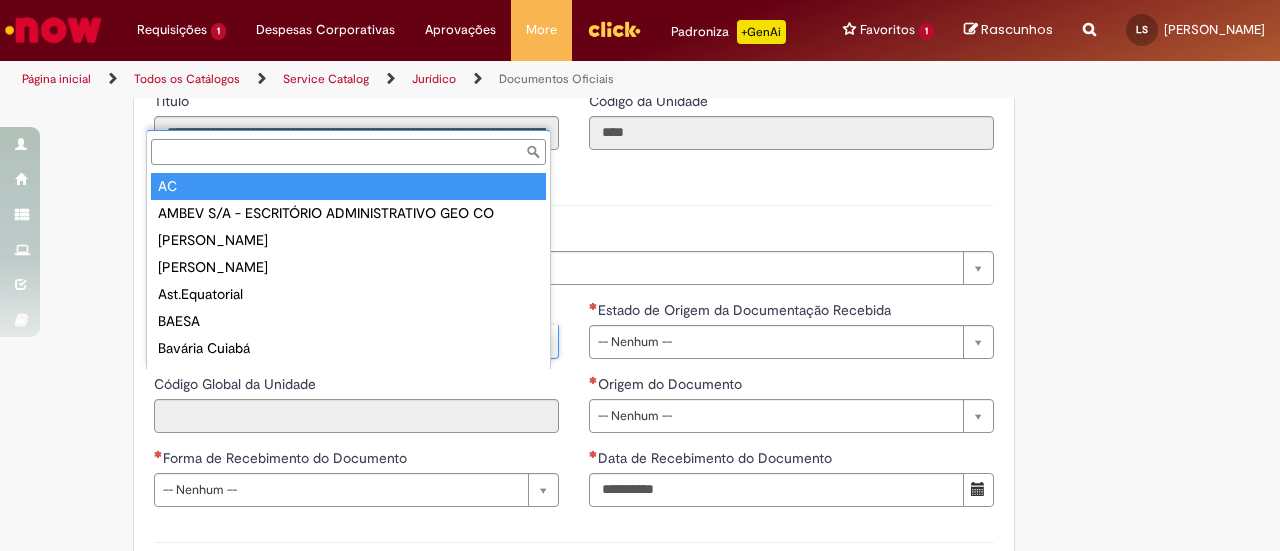 scroll, scrollTop: 16, scrollLeft: 0, axis: vertical 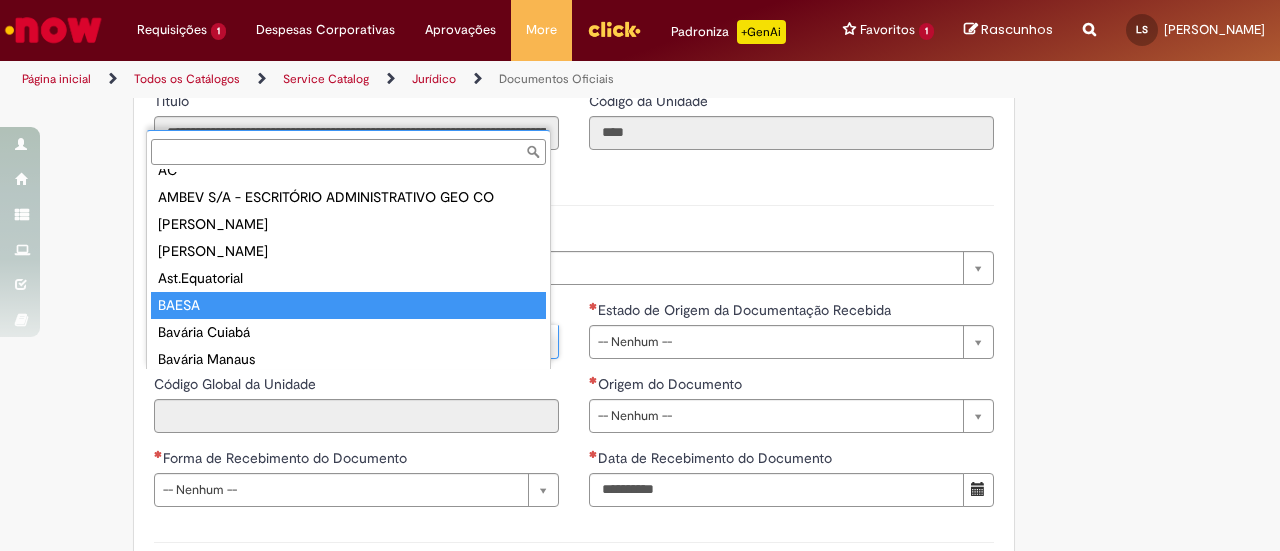 type on "*****" 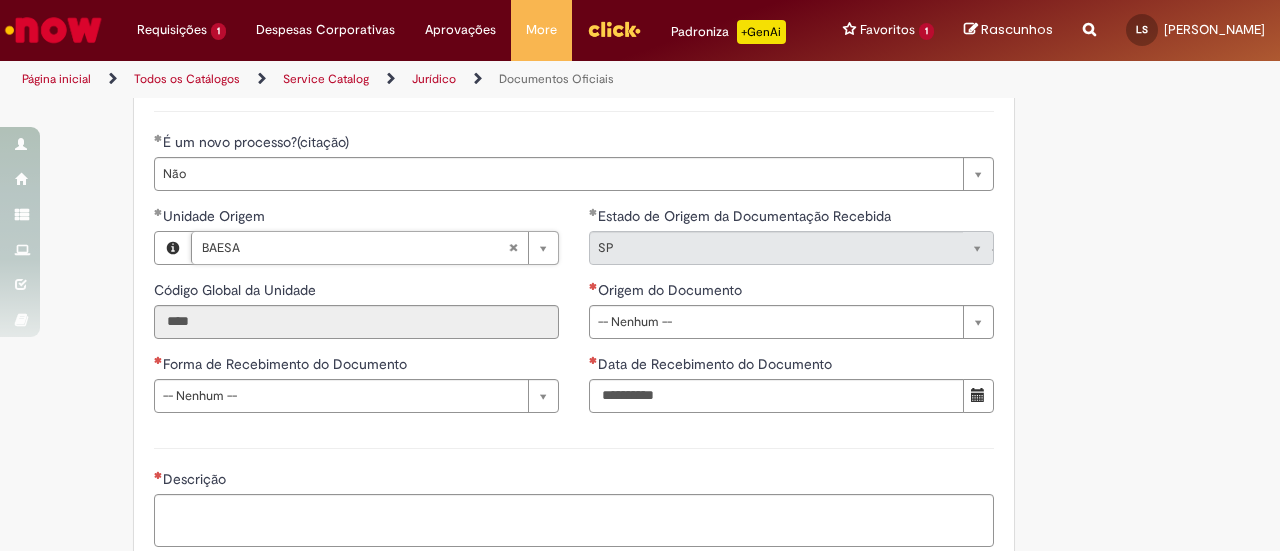 scroll, scrollTop: 700, scrollLeft: 0, axis: vertical 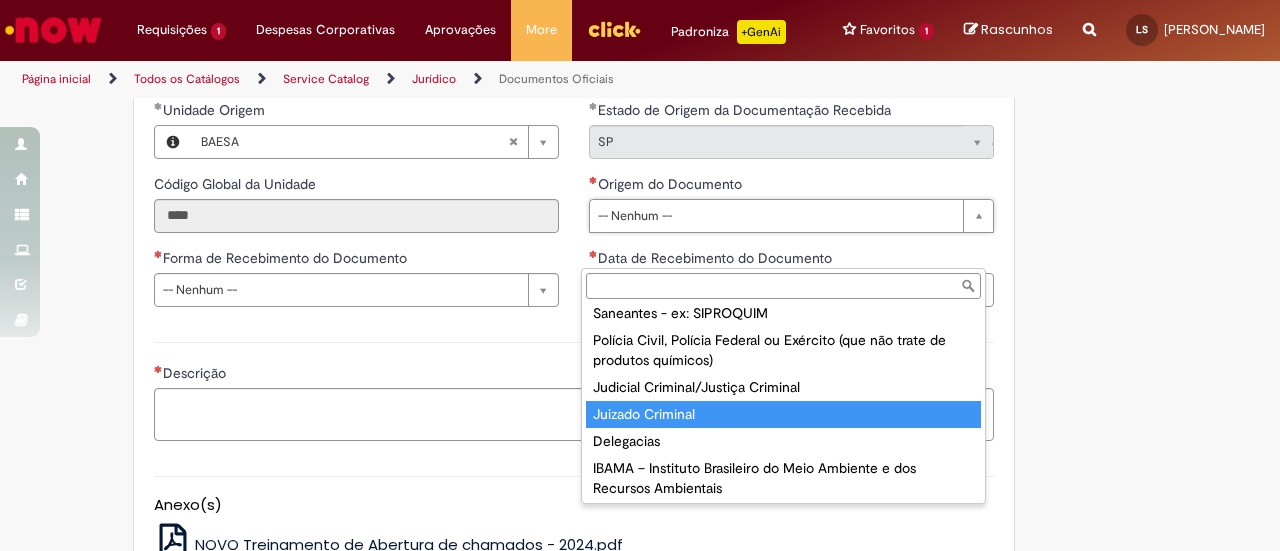 type on "**********" 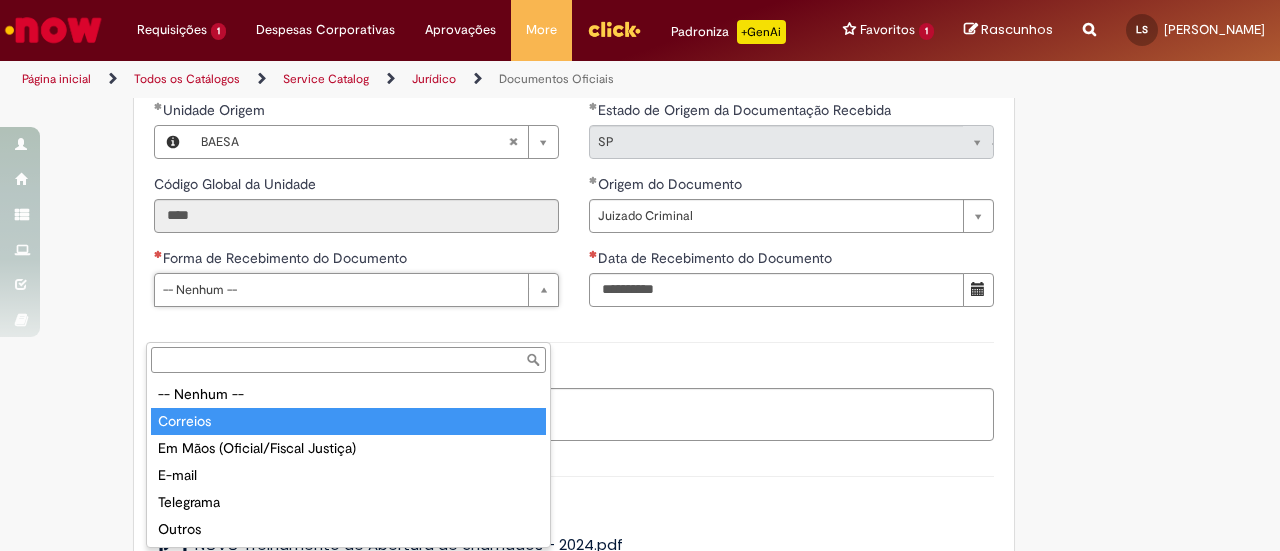 type on "********" 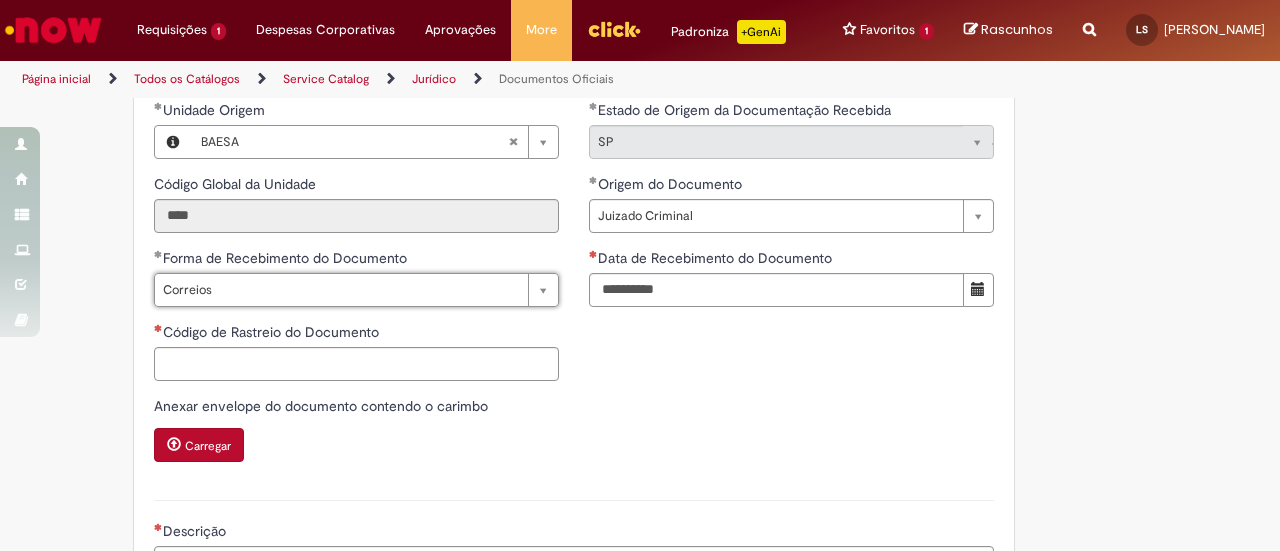 click on "Anexar envelope do documento contendo o carimbo
Carregar" at bounding box center (356, 431) 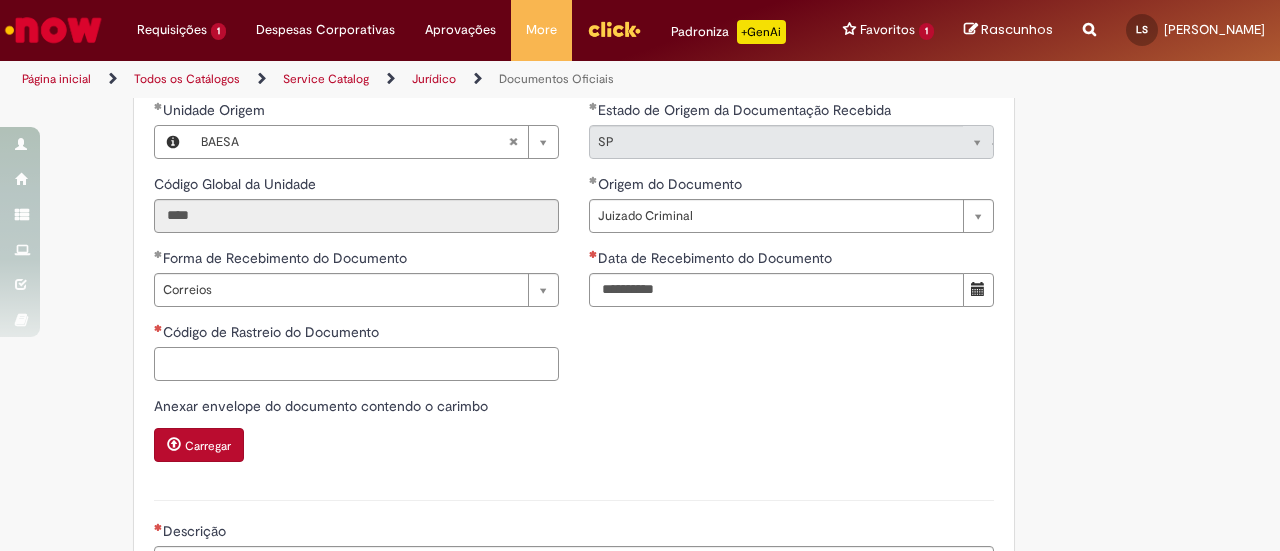 click on "Código de Rastreio do Documento" at bounding box center (356, 364) 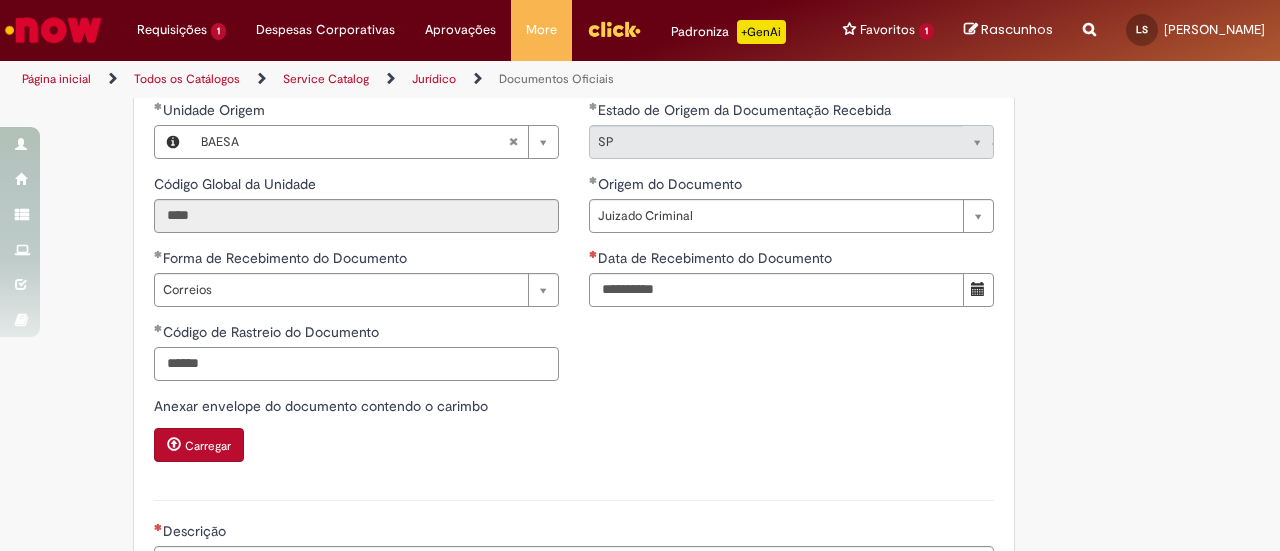 type on "******" 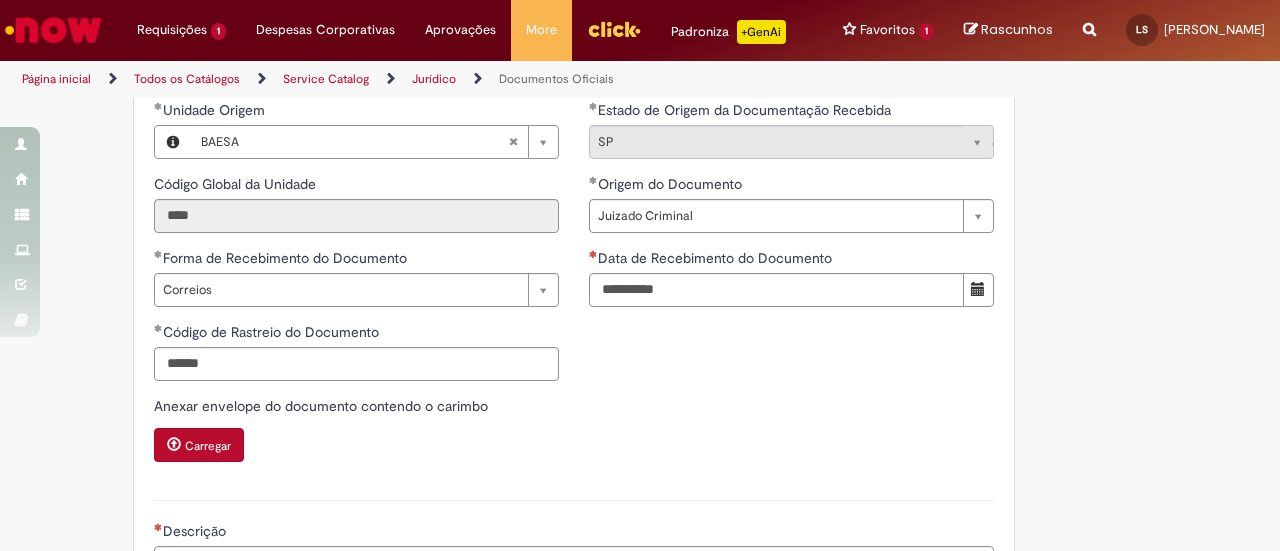 click on "**********" at bounding box center [574, 290] 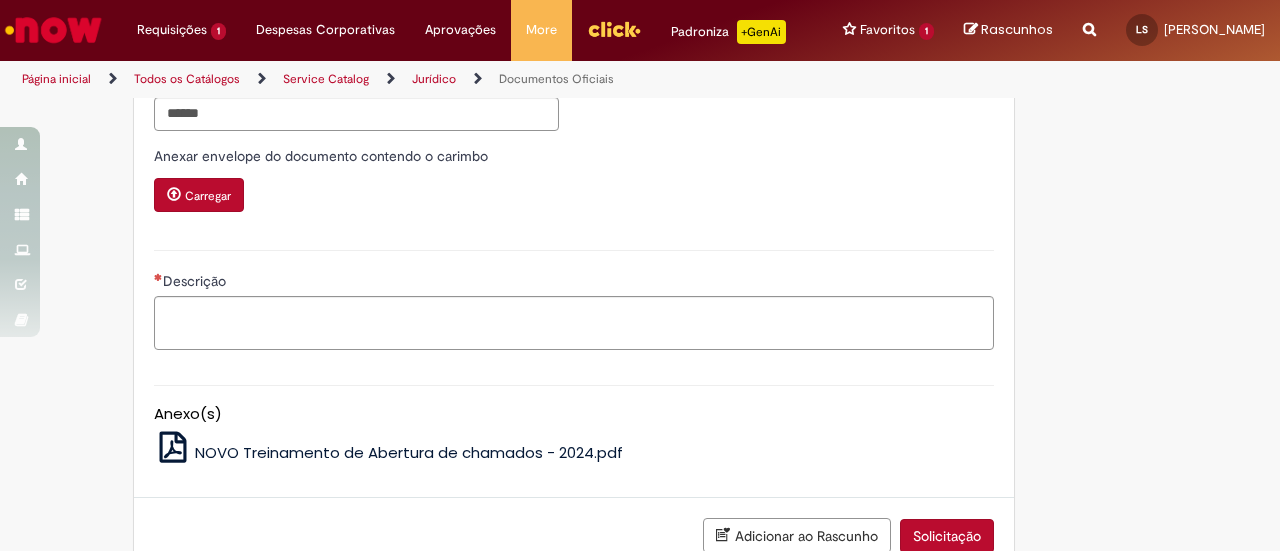 scroll, scrollTop: 1100, scrollLeft: 0, axis: vertical 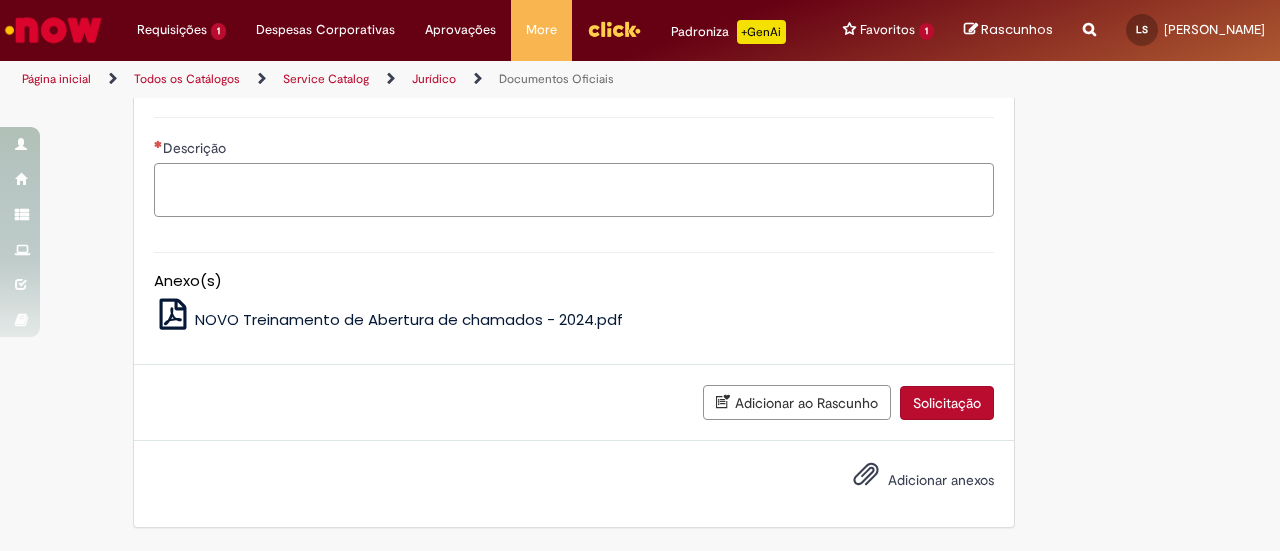 click on "Descrição" at bounding box center (574, 189) 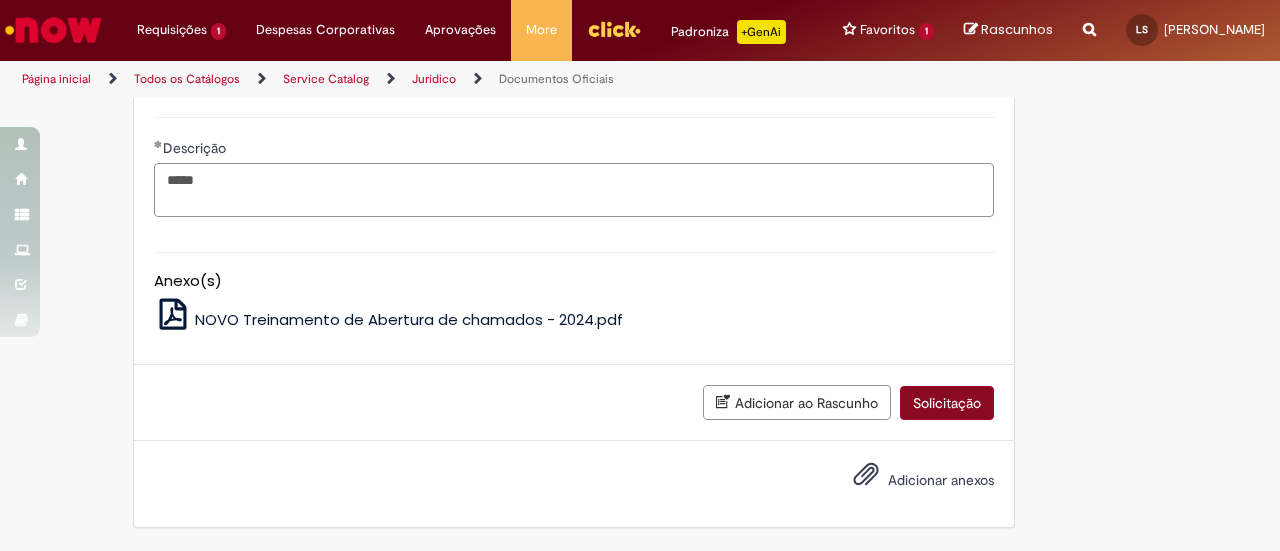 type on "*****" 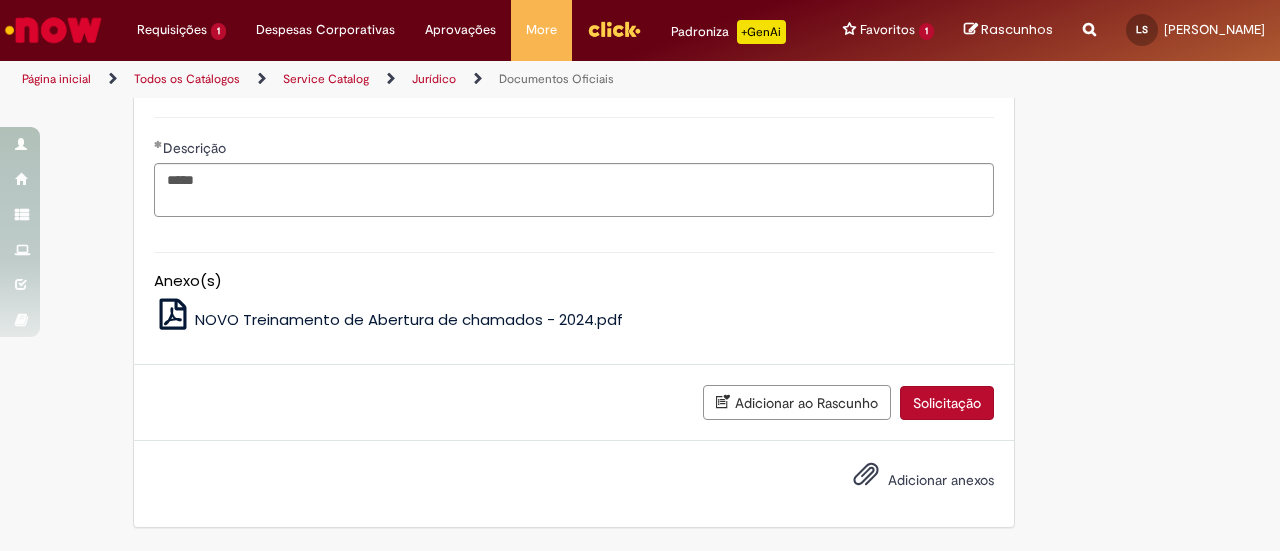click on "Solicitação" at bounding box center [947, 403] 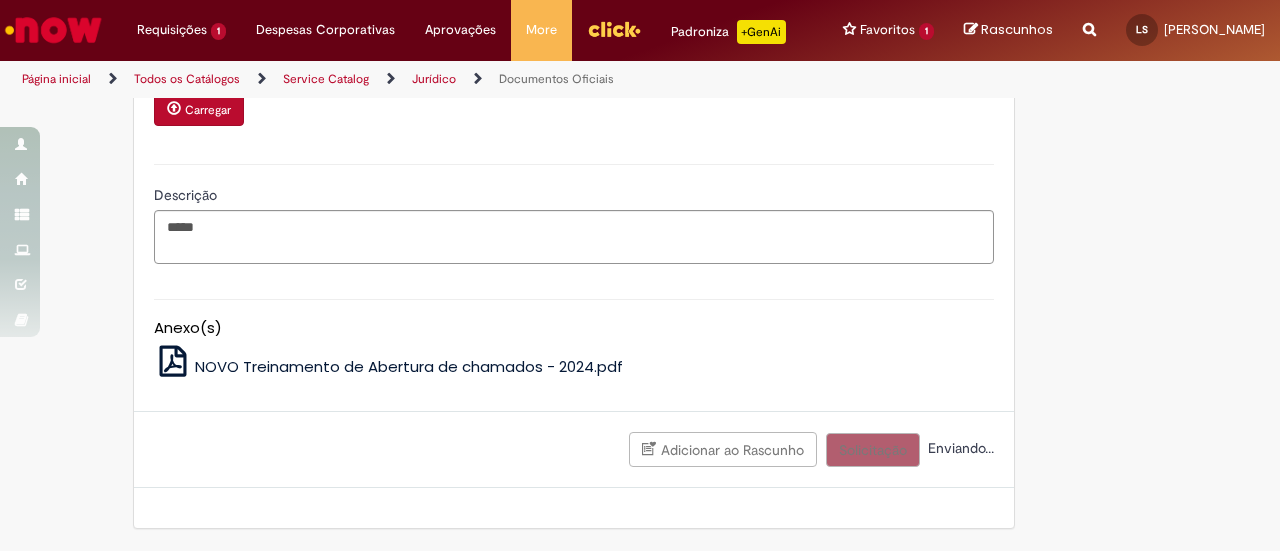 scroll, scrollTop: 695, scrollLeft: 0, axis: vertical 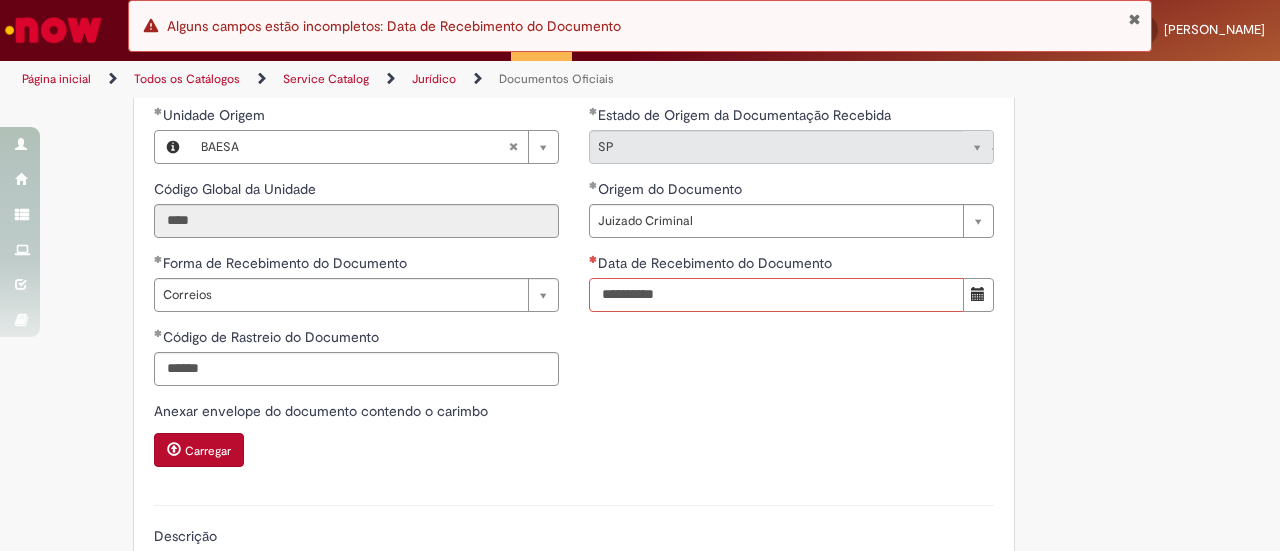 click on "Data de Recebimento do Documento" at bounding box center (776, 295) 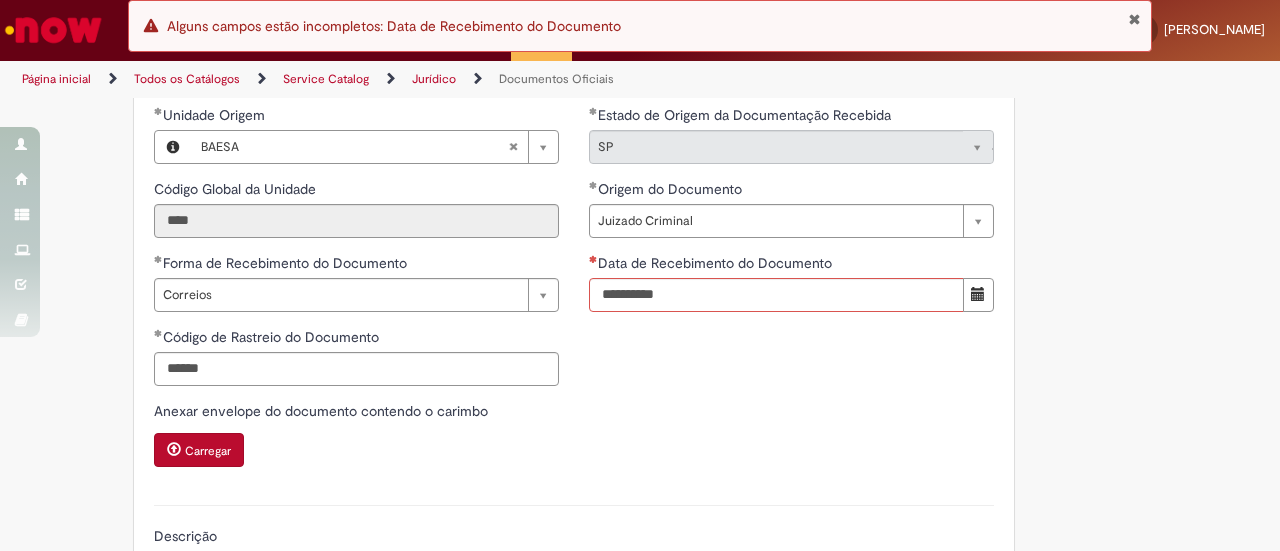 click at bounding box center [978, 294] 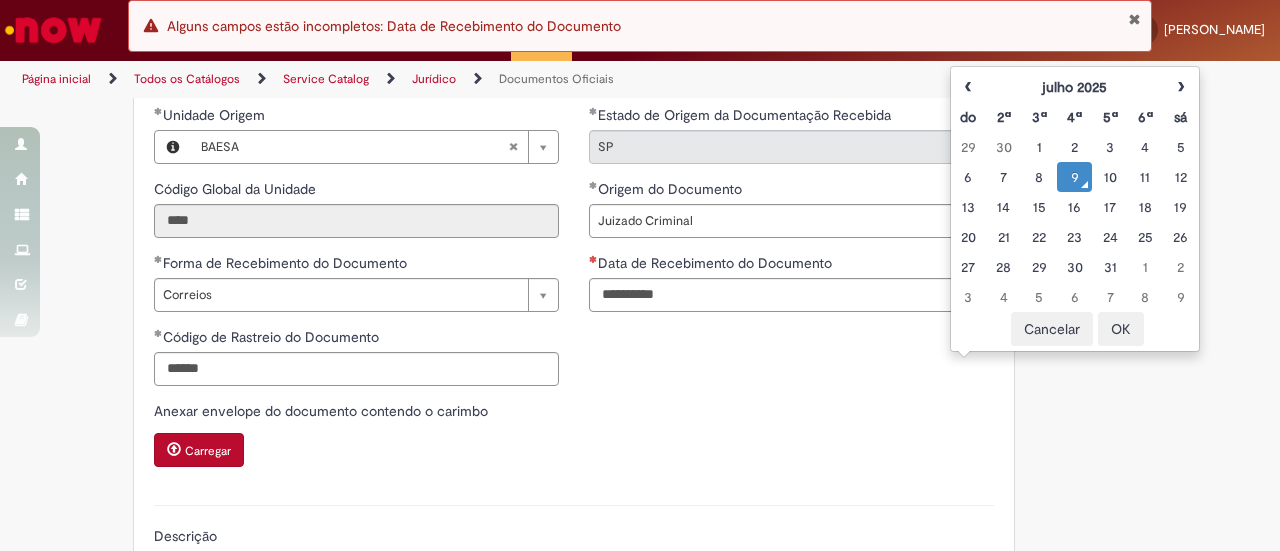 click on "9" at bounding box center (1074, 177) 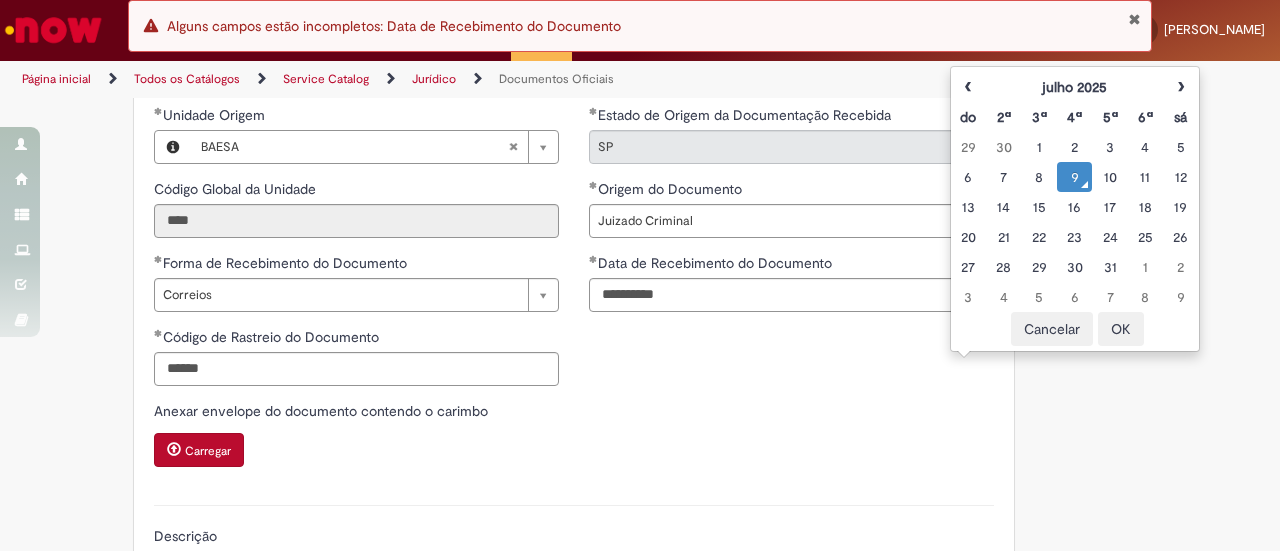 click on "9" at bounding box center [1074, 177] 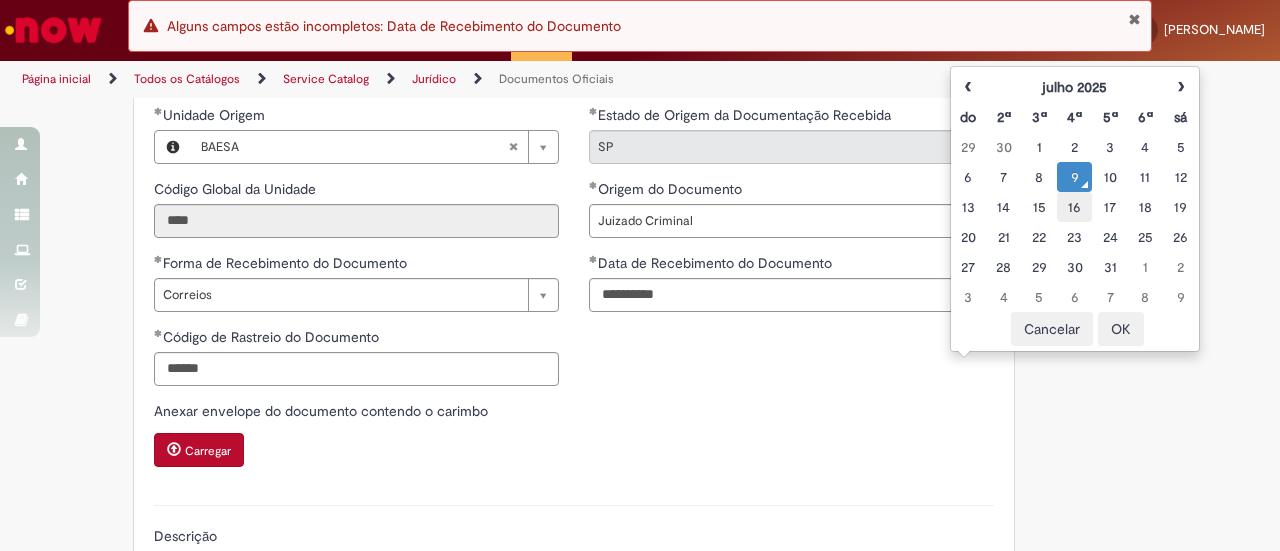 click on "16" at bounding box center [1074, 207] 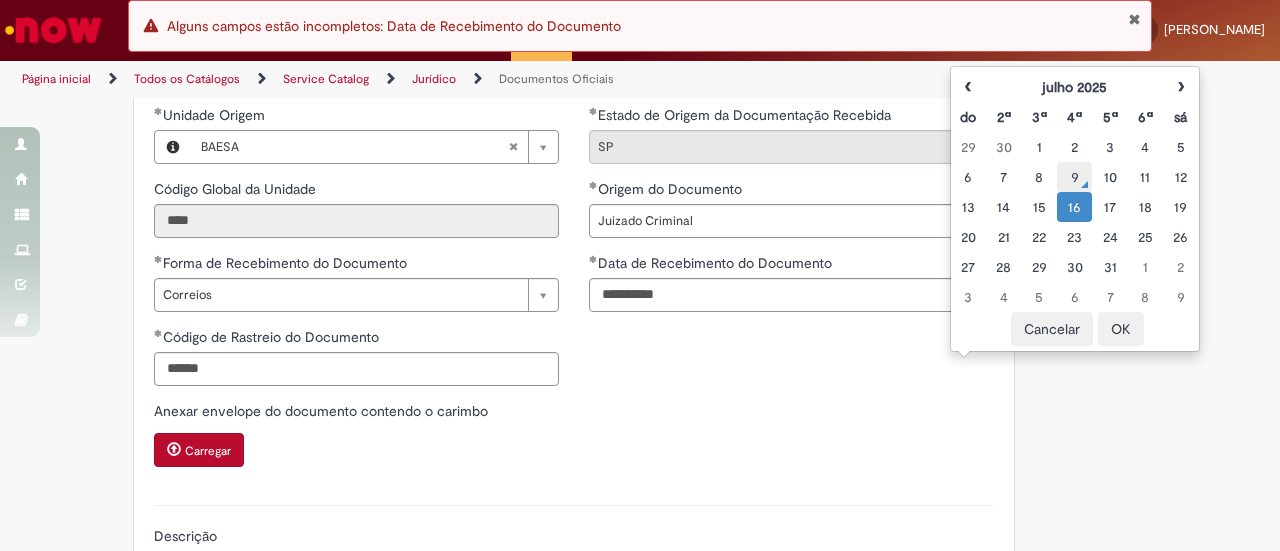 click on "9" at bounding box center (1074, 177) 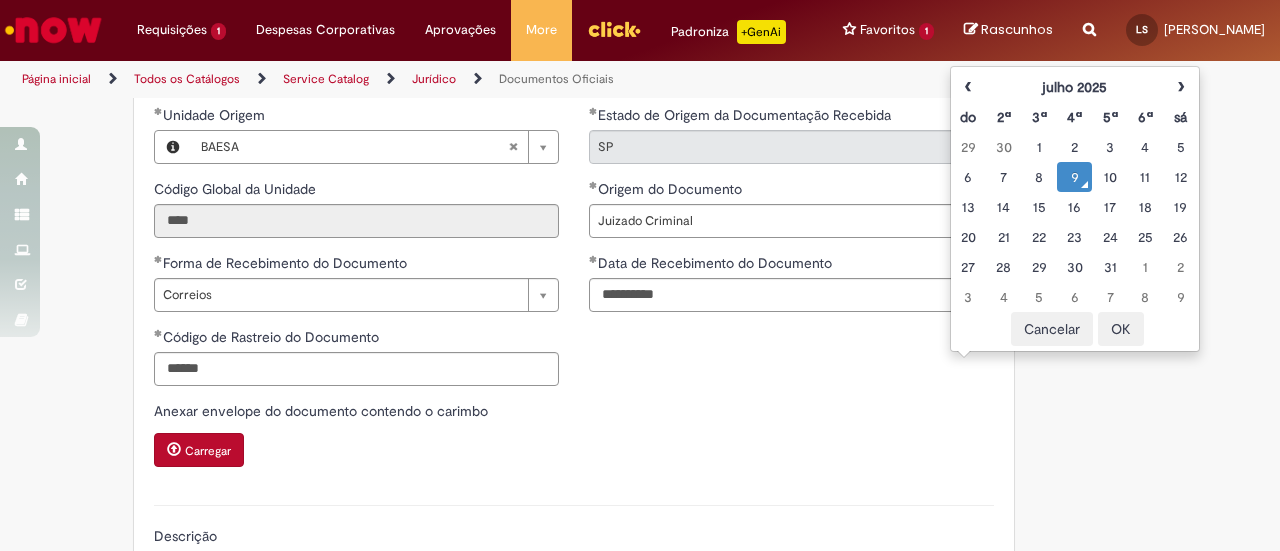 click on "OK" at bounding box center [1121, 329] 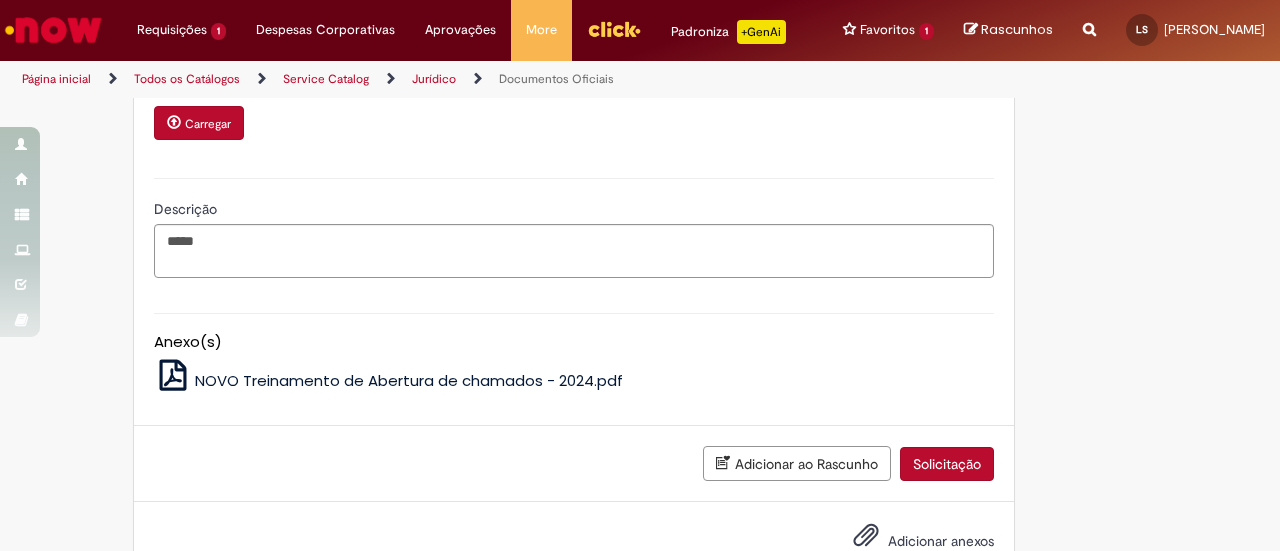 scroll, scrollTop: 1018, scrollLeft: 0, axis: vertical 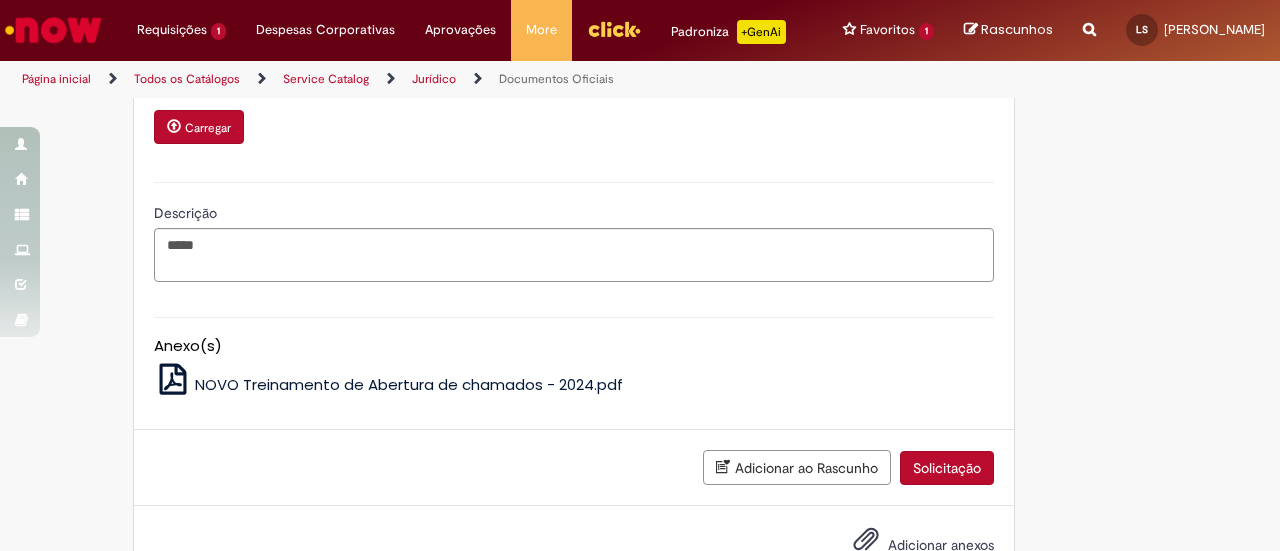 click on "Solicitação" at bounding box center (947, 468) 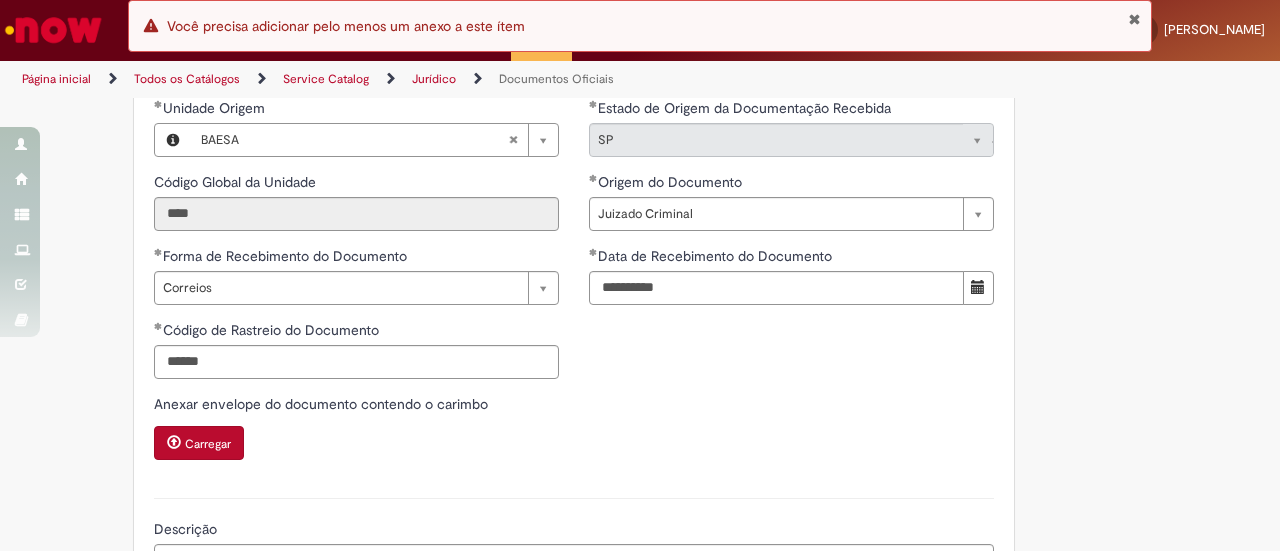 scroll, scrollTop: 818, scrollLeft: 0, axis: vertical 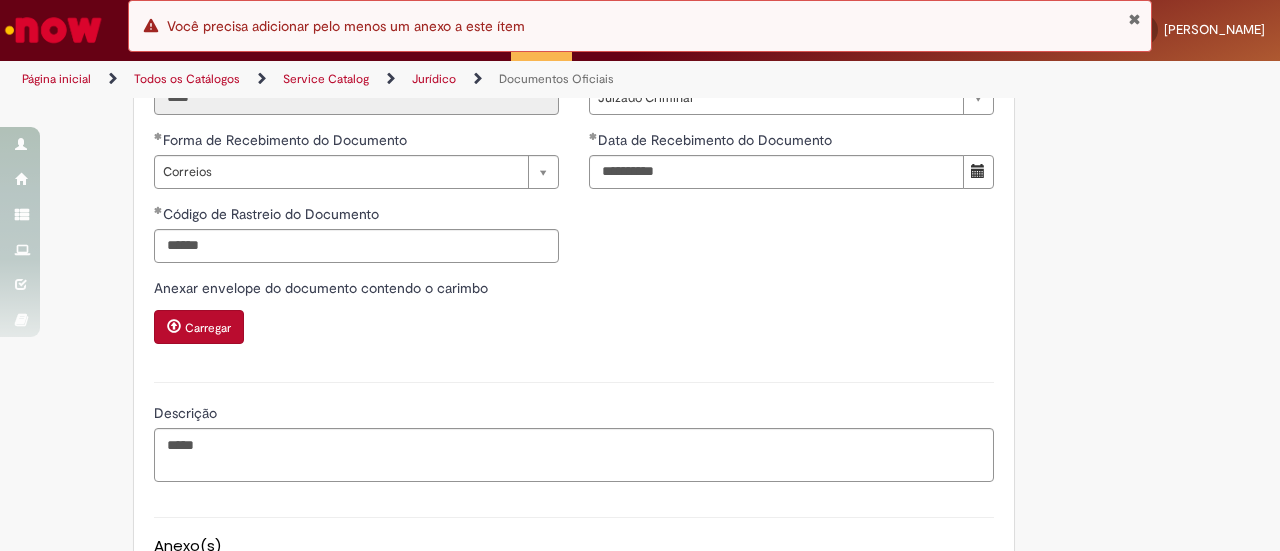 click on "Carregar" at bounding box center (208, 328) 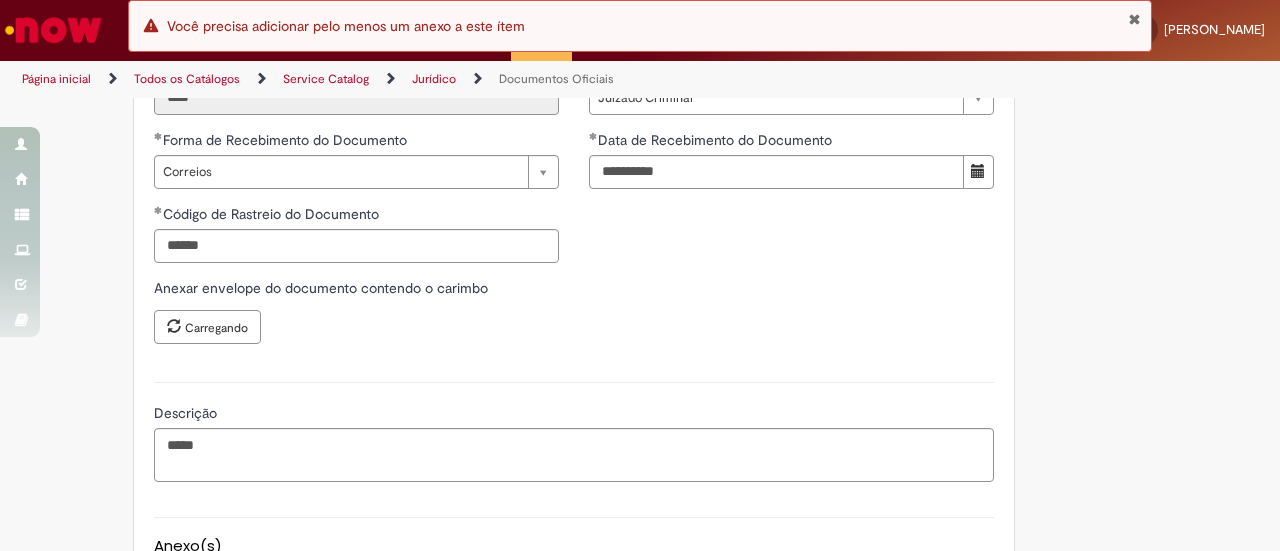 click on "**********" at bounding box center [574, 172] 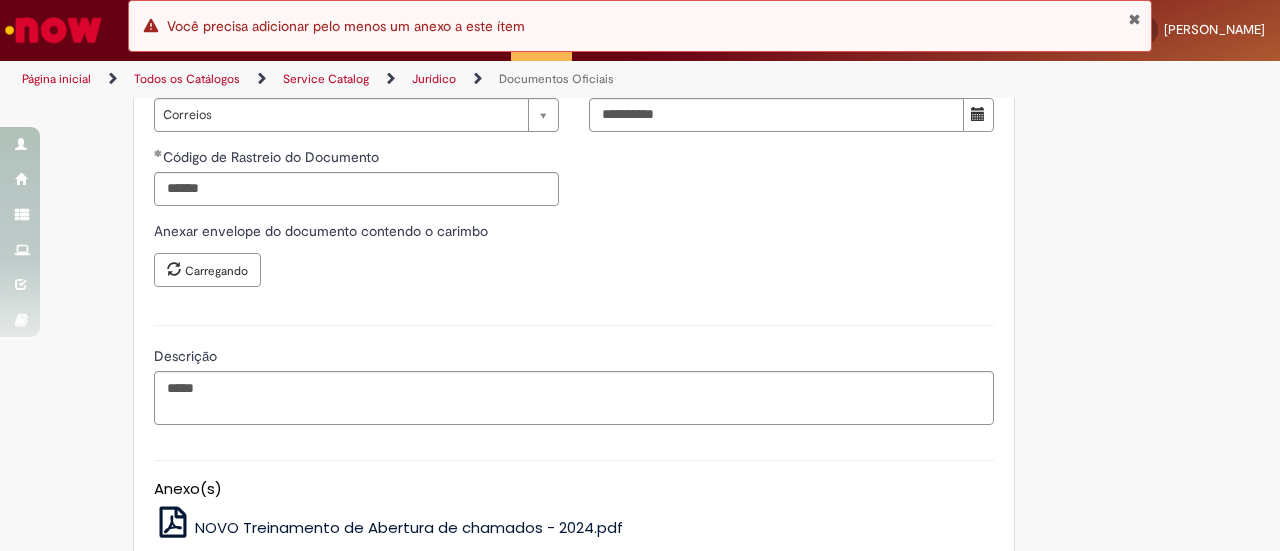 scroll, scrollTop: 1018, scrollLeft: 0, axis: vertical 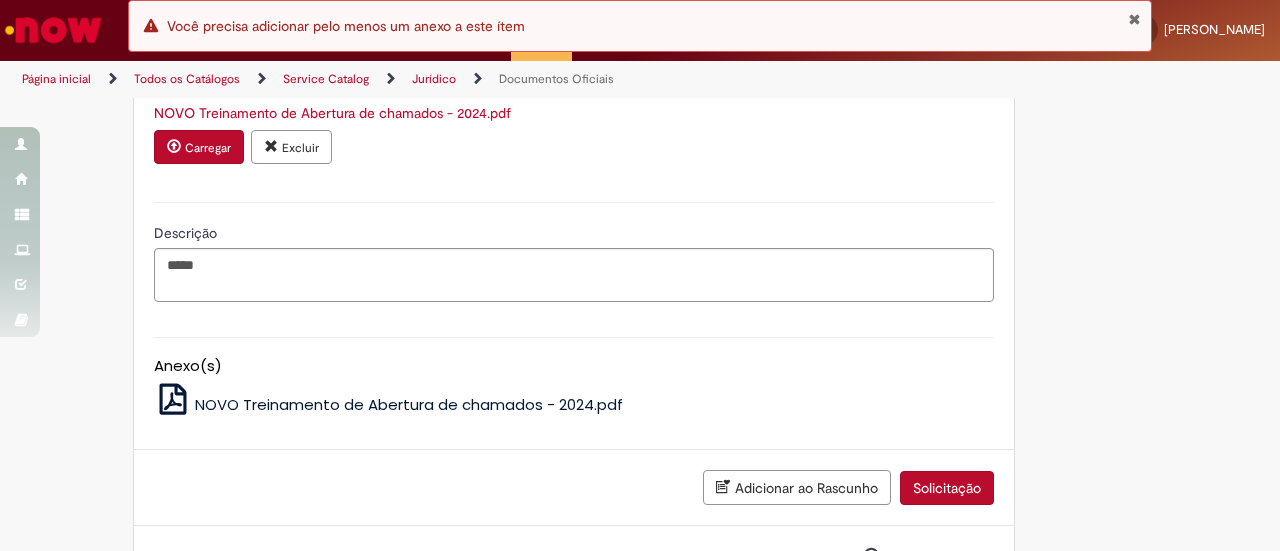 click at bounding box center [1134, 19] 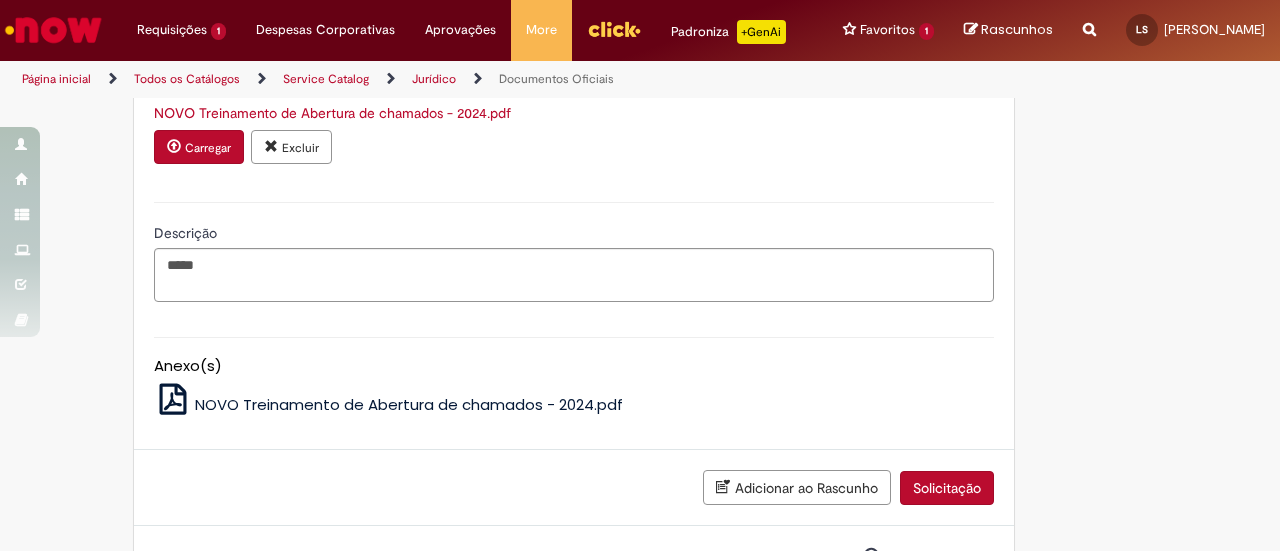 click on "Solicitação" at bounding box center [947, 488] 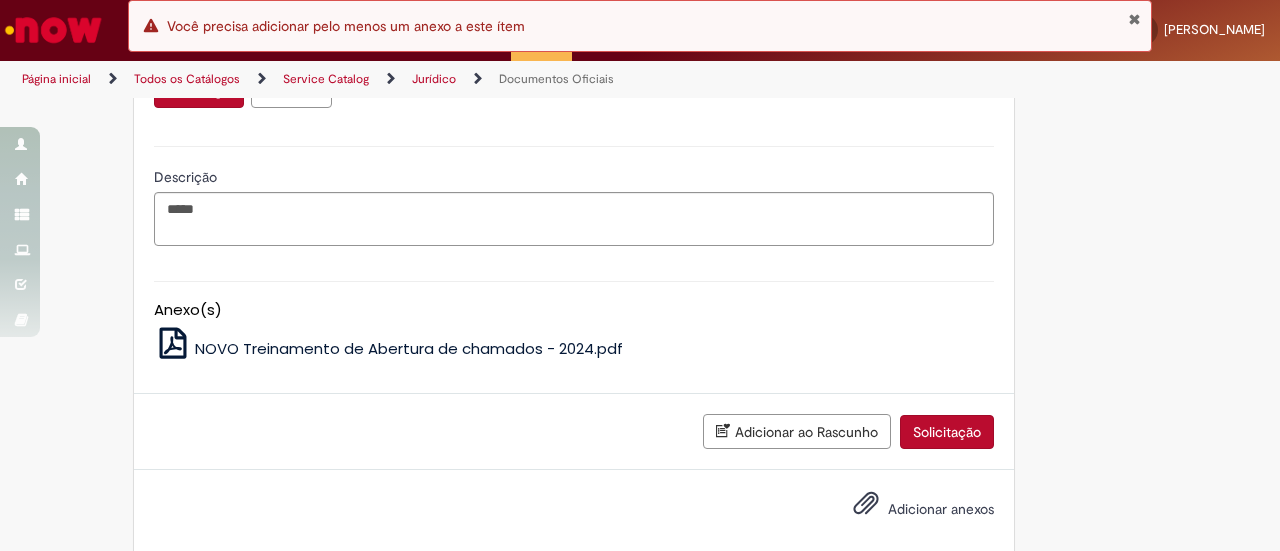 scroll, scrollTop: 1118, scrollLeft: 0, axis: vertical 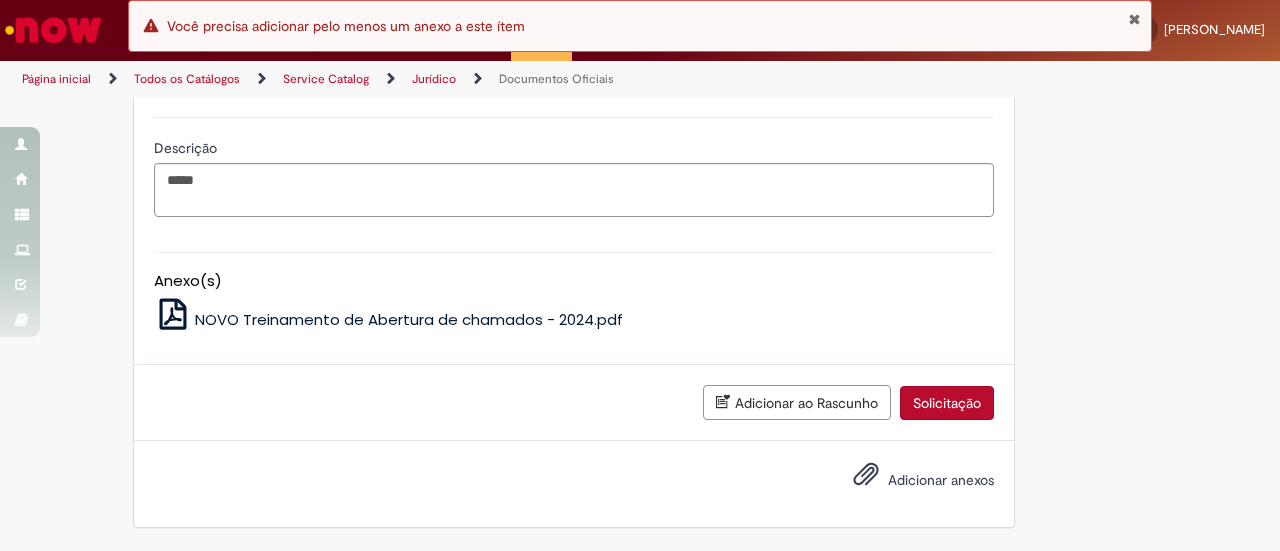 click on "Adicionar anexos" at bounding box center (909, 481) 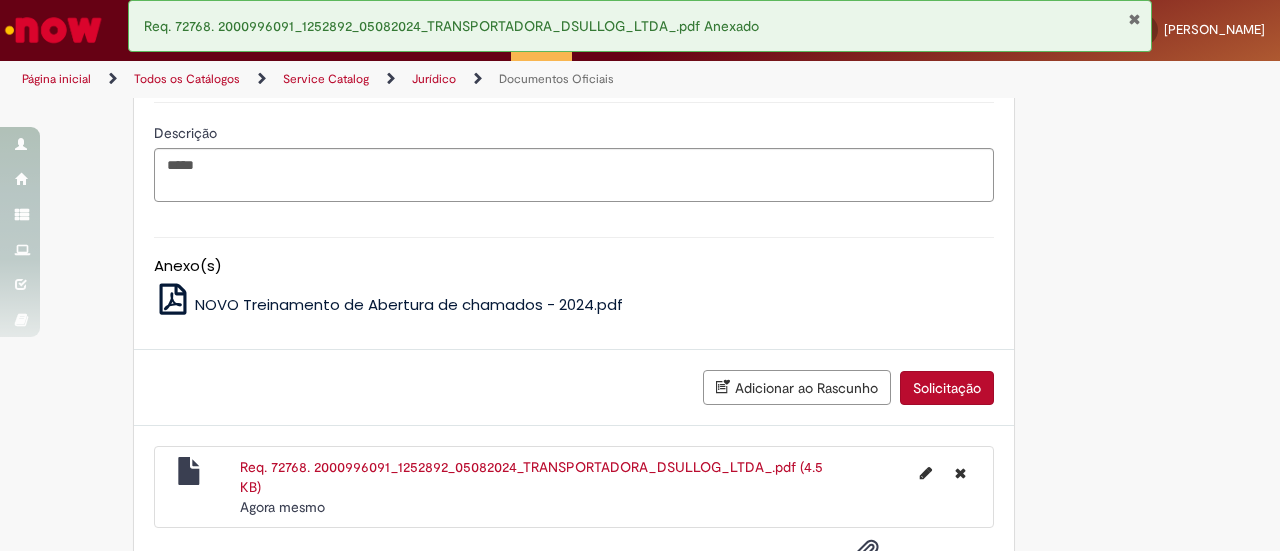 click on "Solicitação" at bounding box center [947, 388] 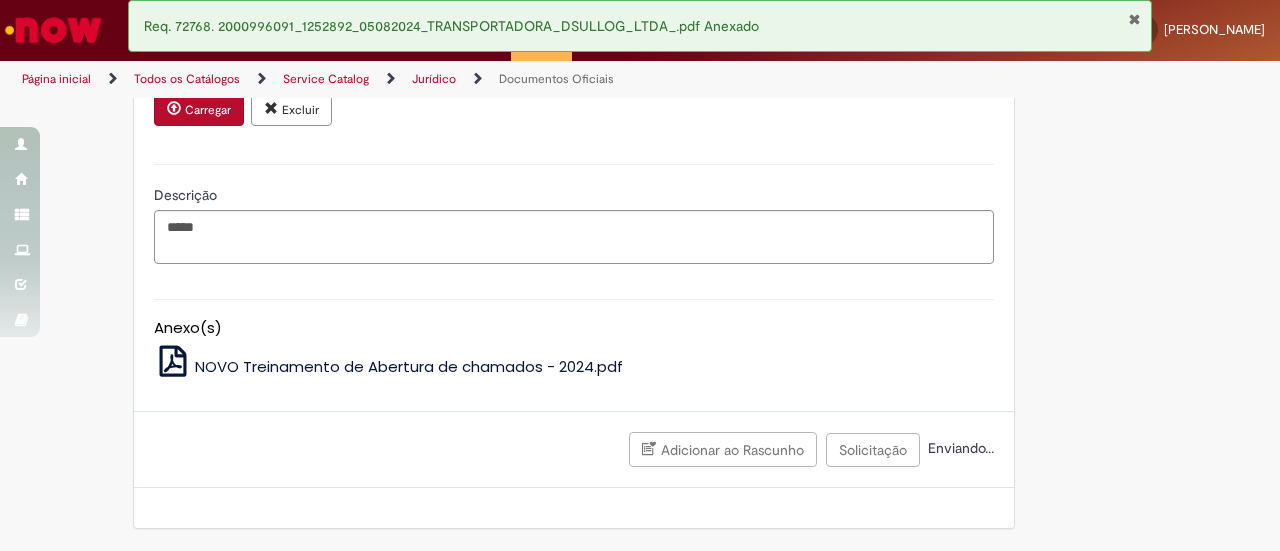 scroll, scrollTop: 1092, scrollLeft: 0, axis: vertical 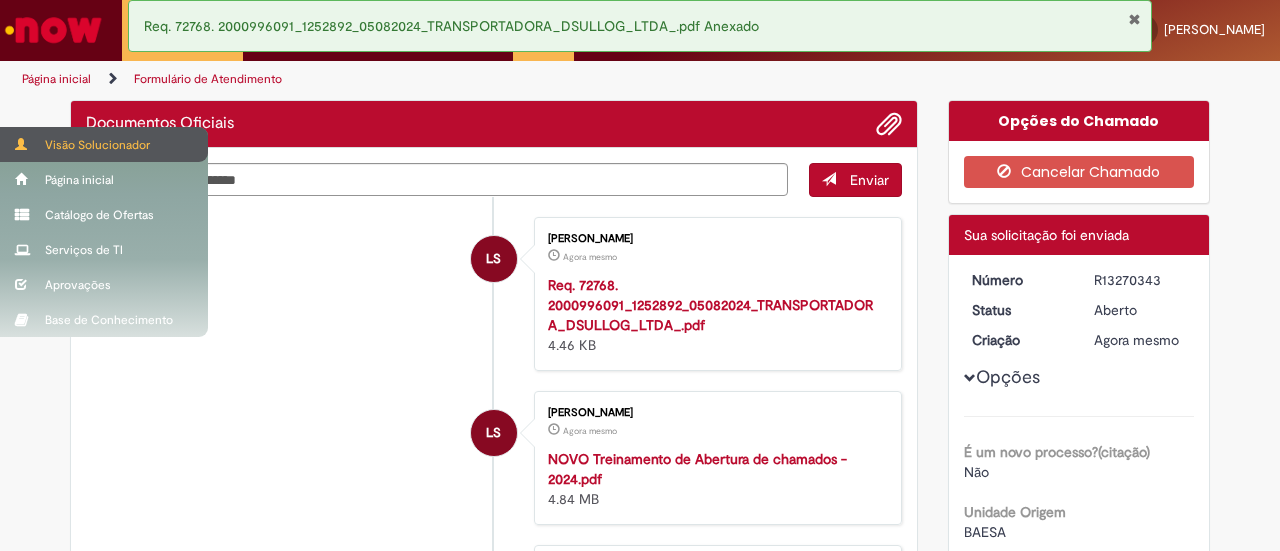 click on "Visão Solucionador" at bounding box center [104, 144] 